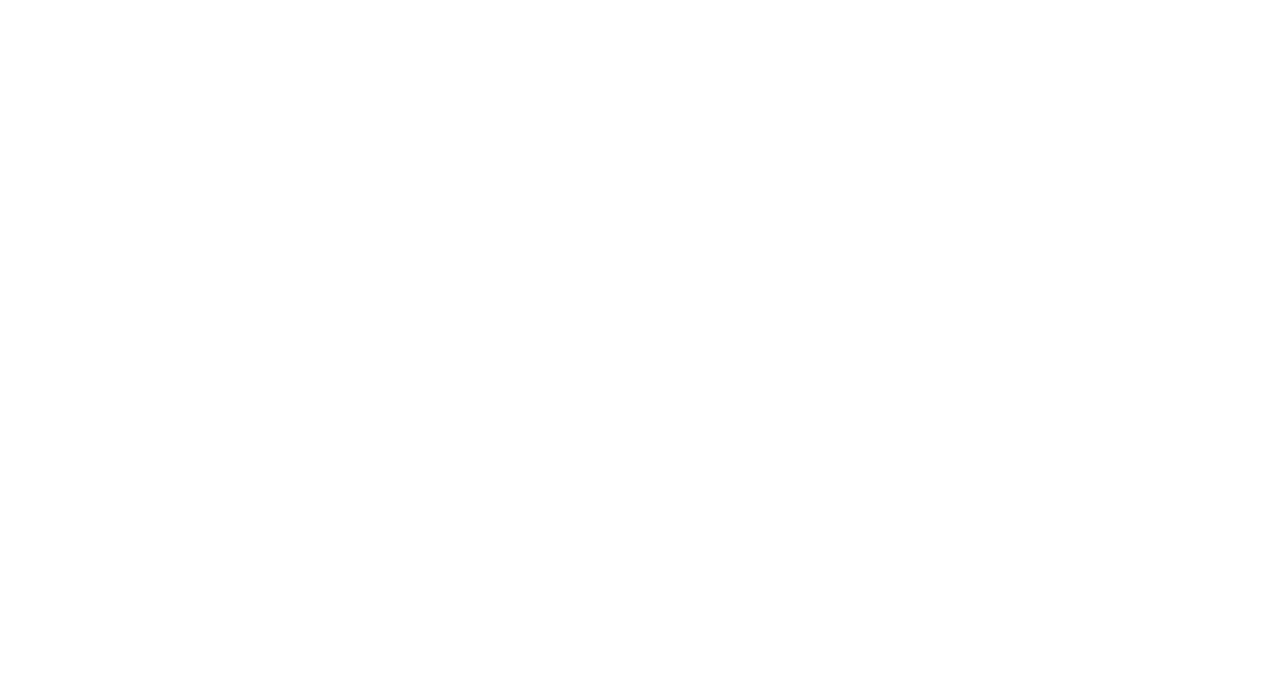 scroll, scrollTop: 0, scrollLeft: 0, axis: both 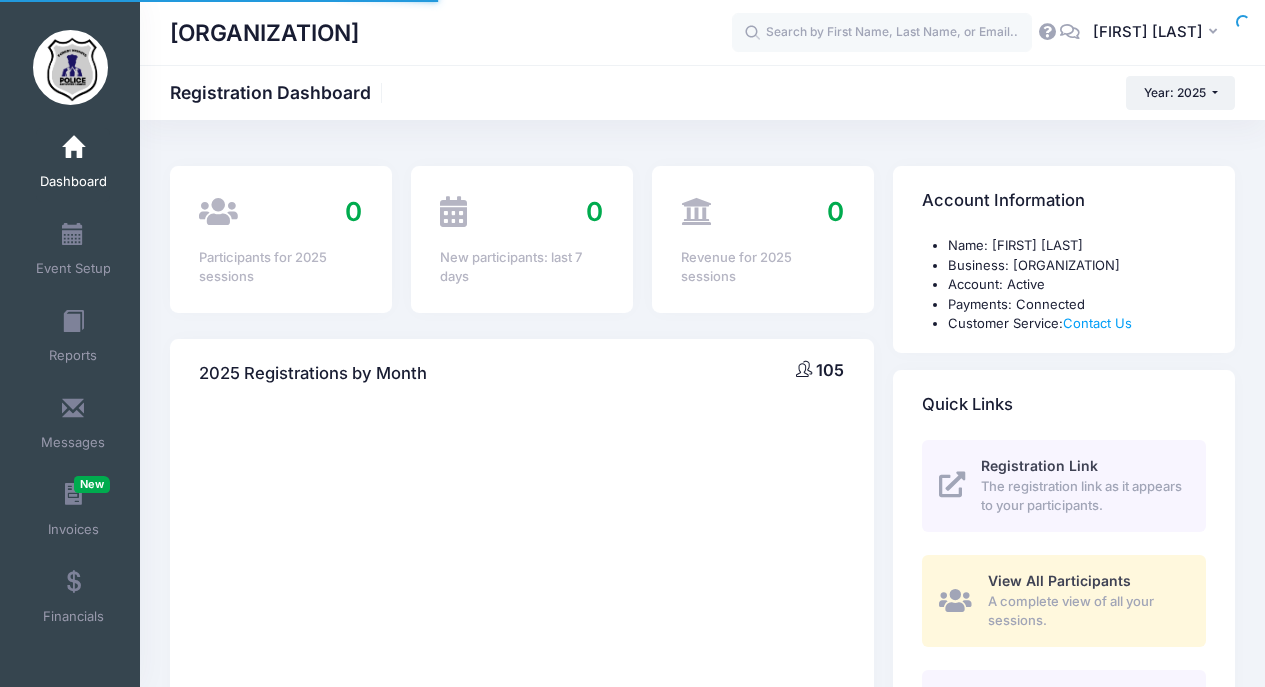 select 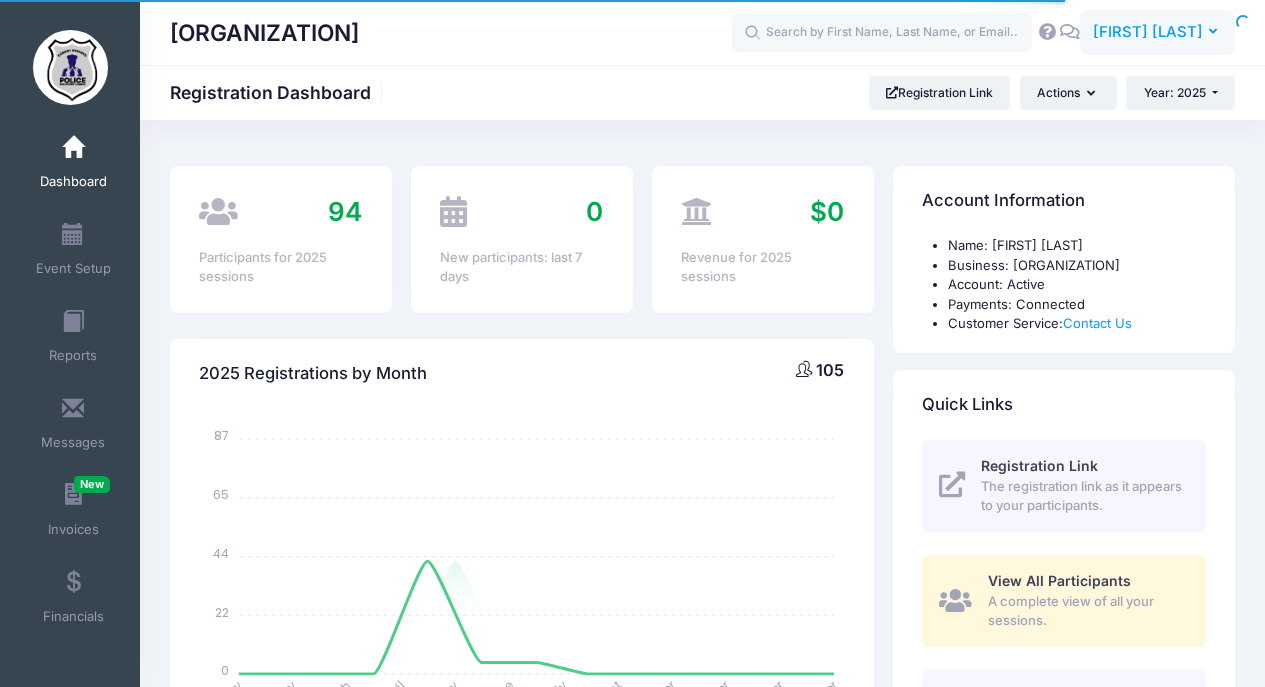 click on "[FIRST] [LAST]" at bounding box center [1148, 32] 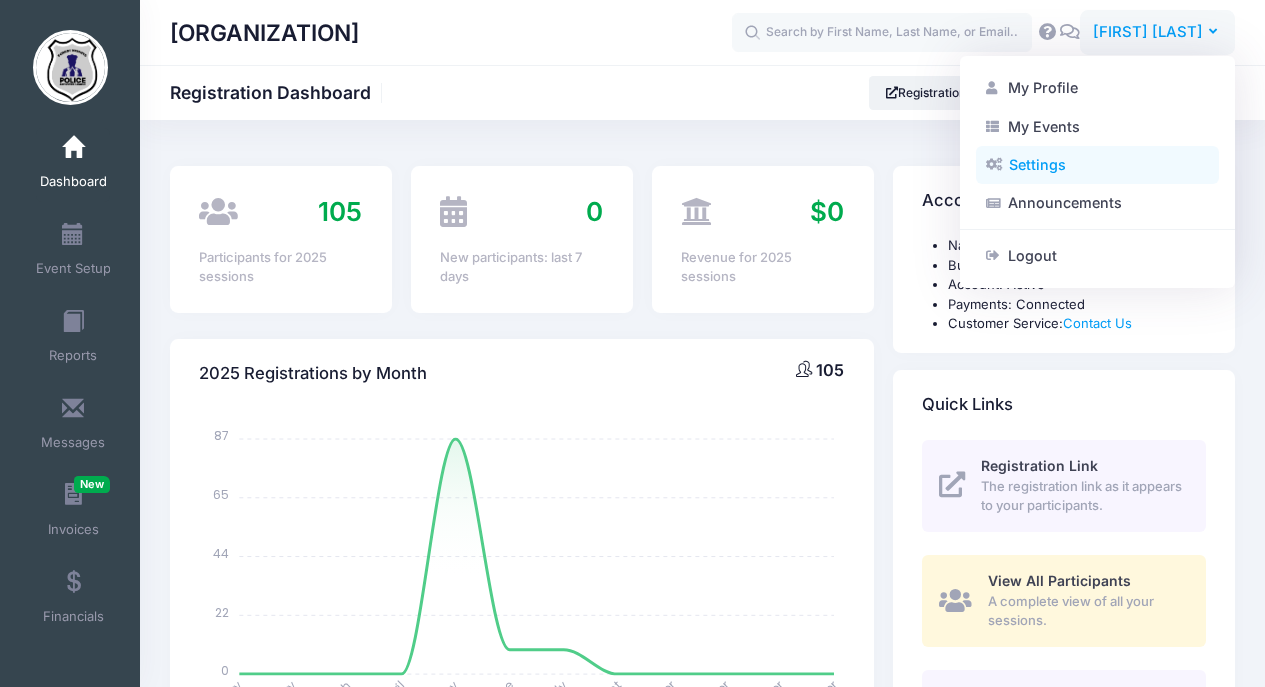 click on "Settings" at bounding box center [1097, 165] 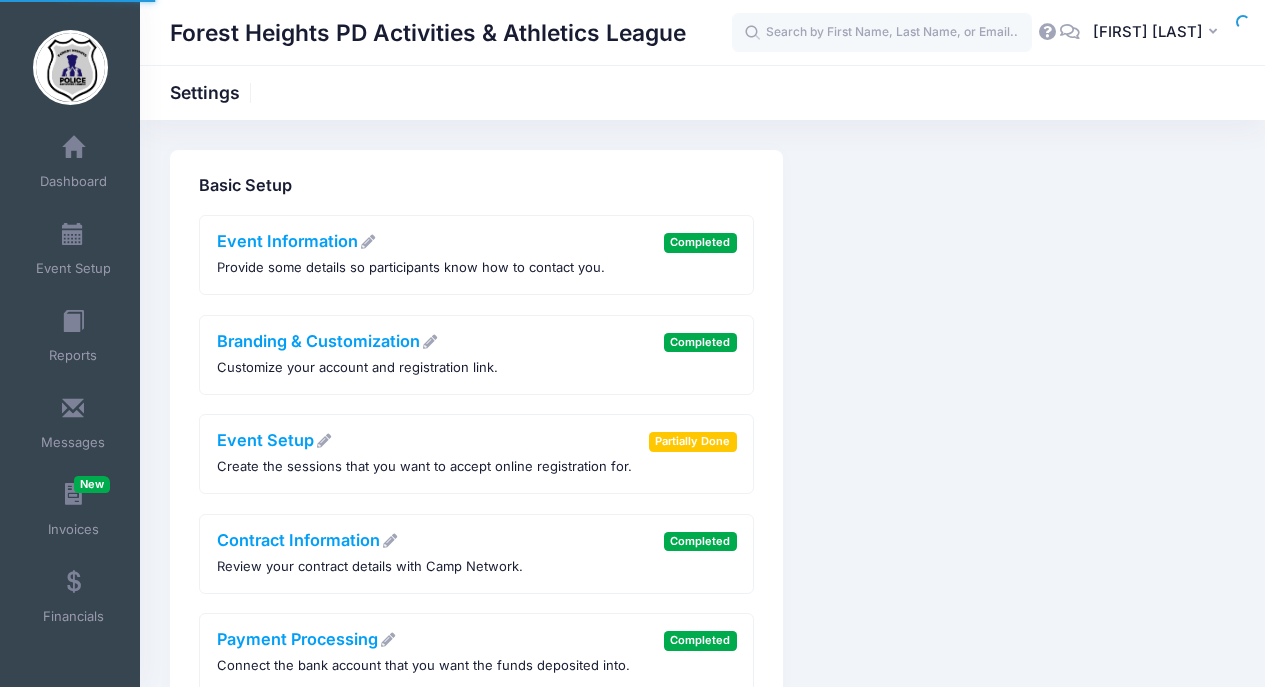 scroll, scrollTop: 0, scrollLeft: 0, axis: both 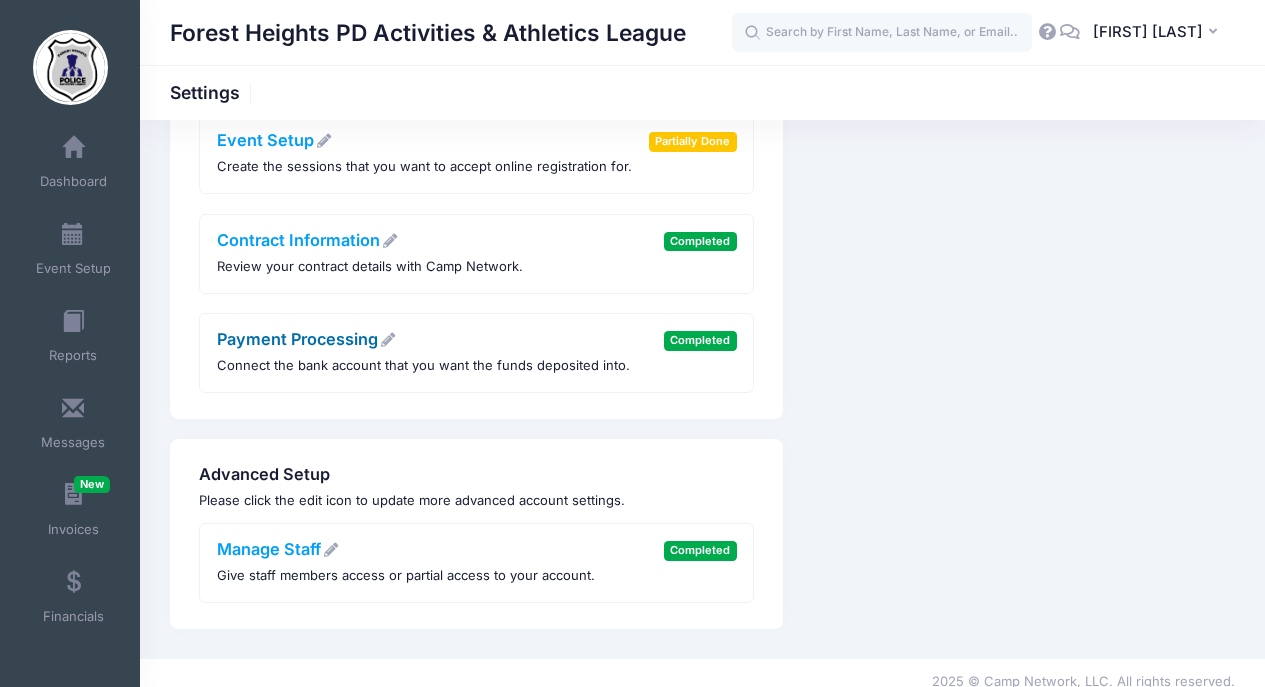 click on "Payment Processing" at bounding box center (306, 339) 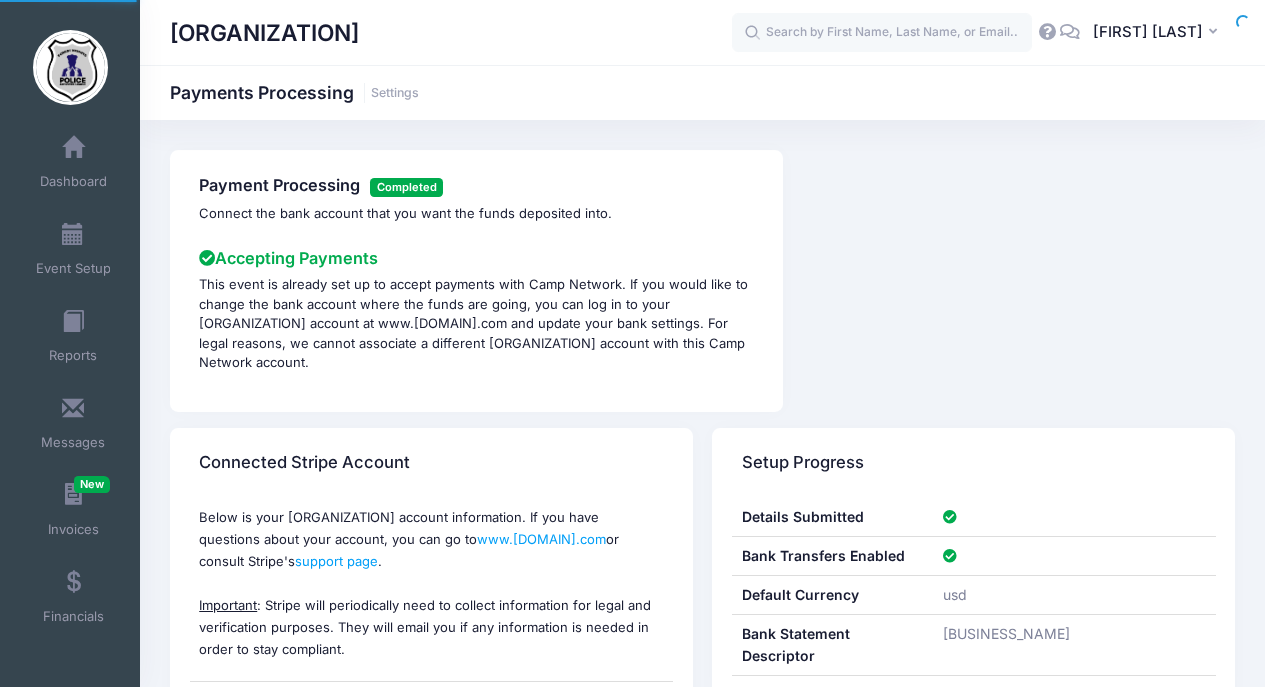 scroll, scrollTop: 0, scrollLeft: 0, axis: both 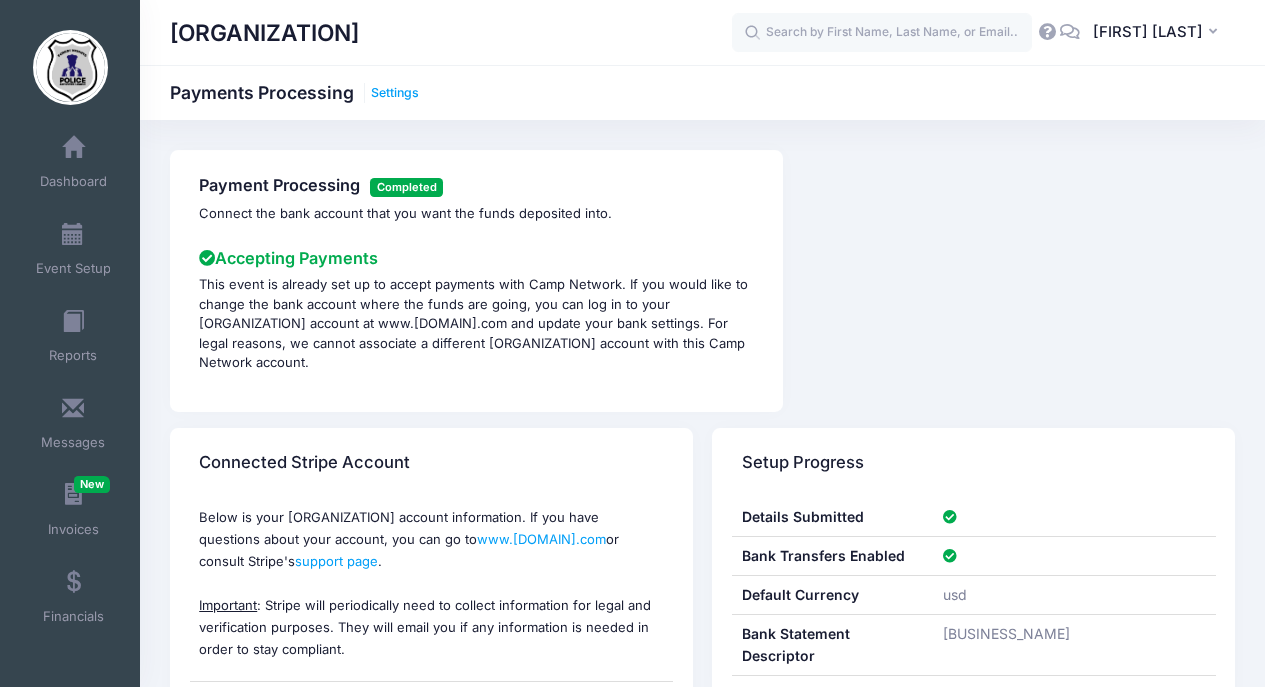 click on "Settings" at bounding box center (395, 93) 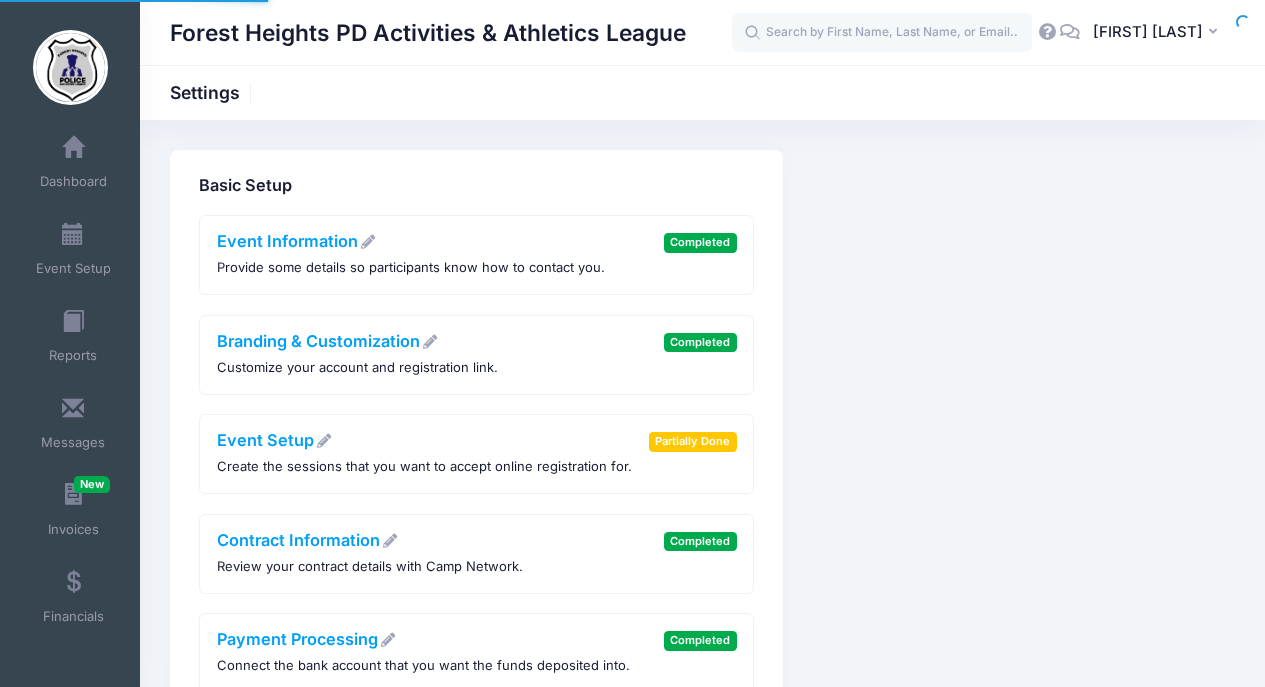 scroll, scrollTop: 0, scrollLeft: 0, axis: both 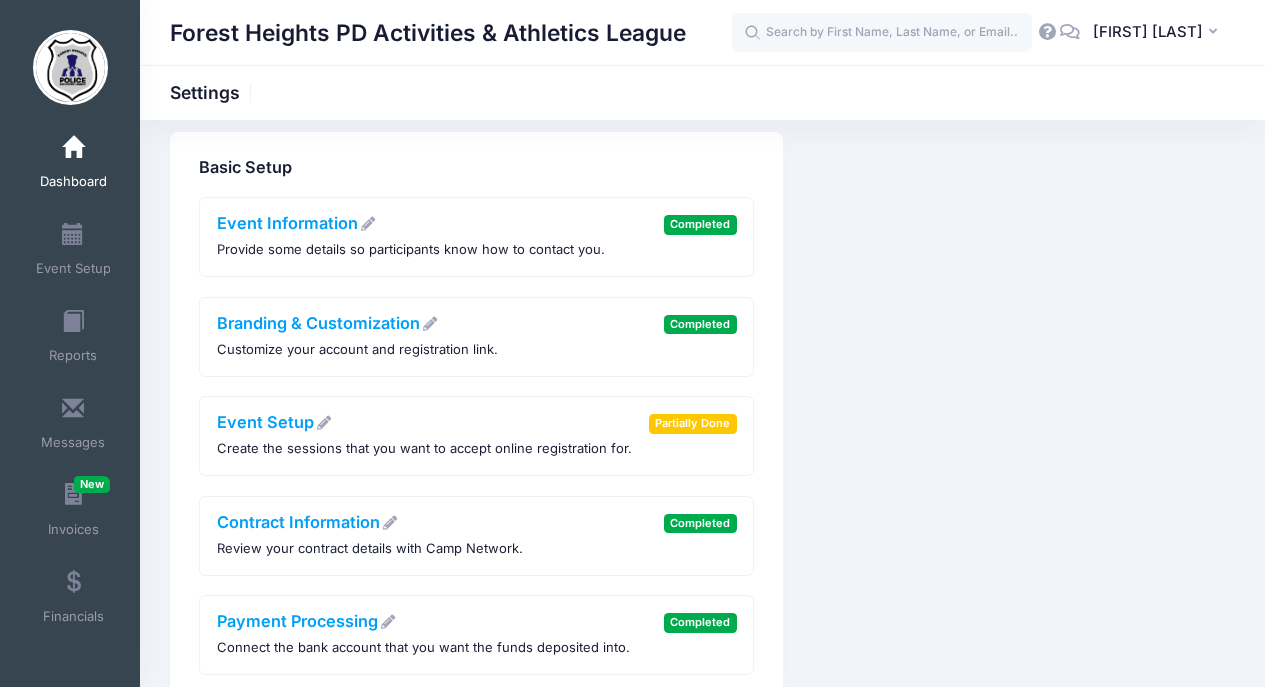 click on "Dashboard" at bounding box center (73, 165) 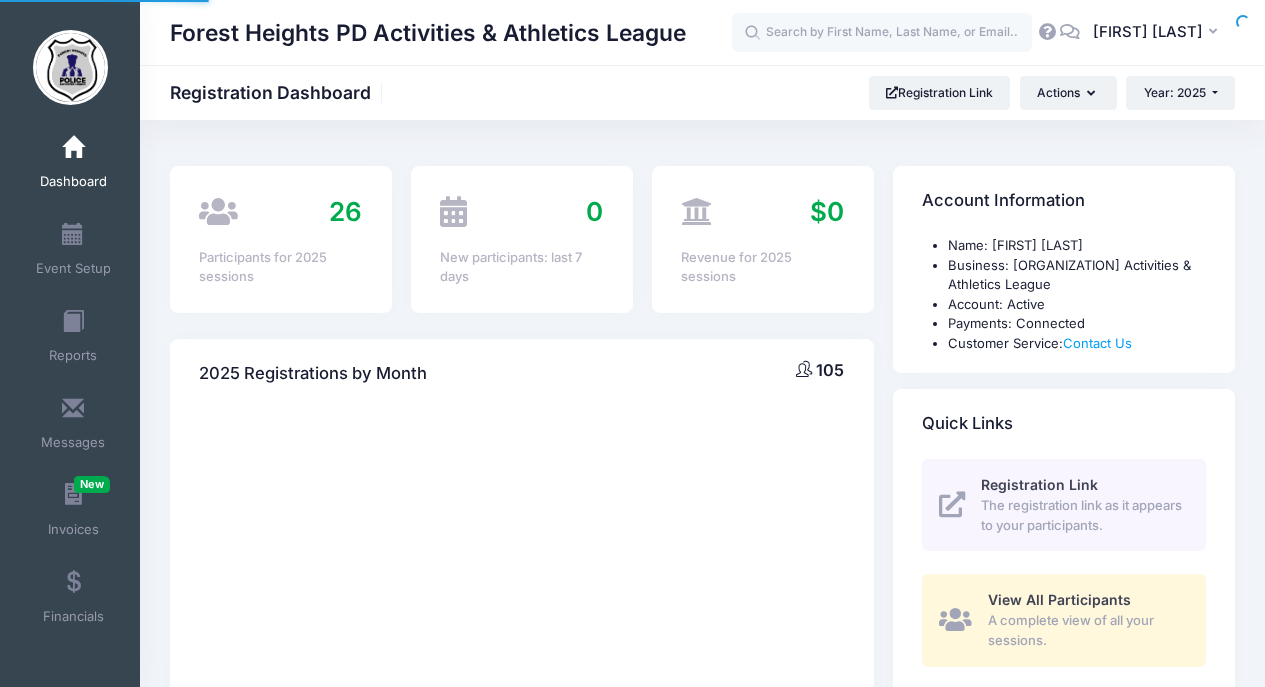 scroll, scrollTop: 0, scrollLeft: 0, axis: both 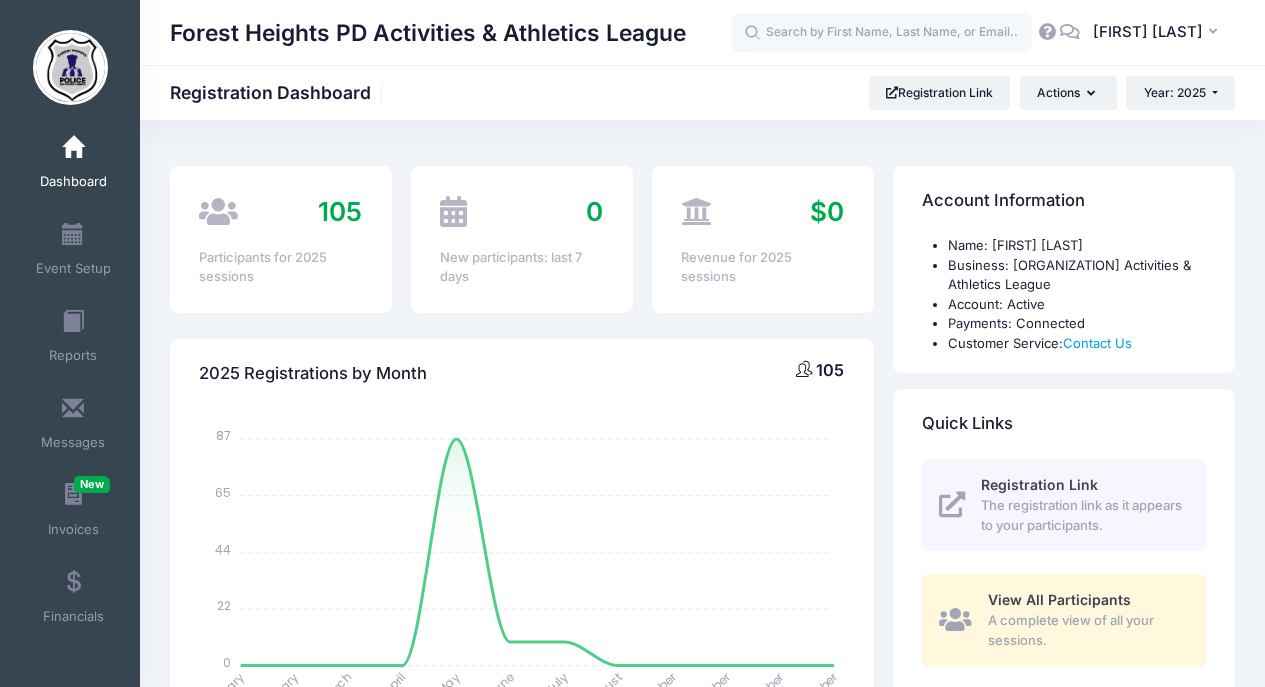 click at bounding box center [70, 67] 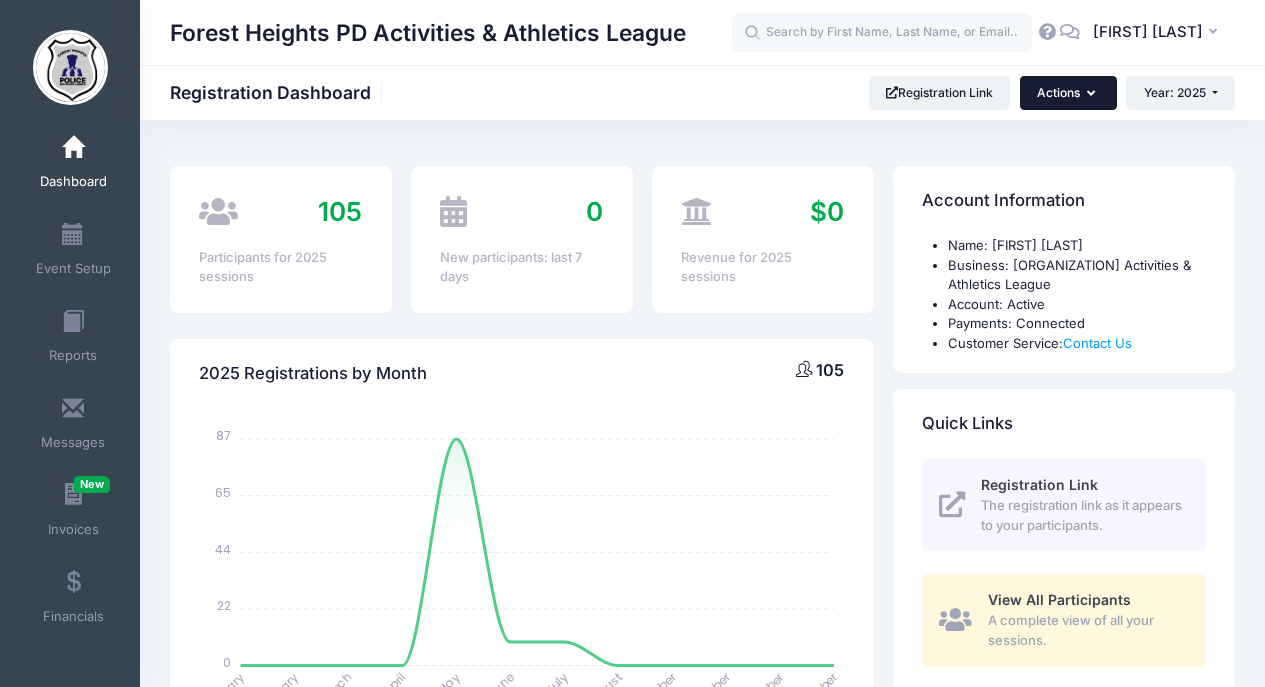 click on "Actions" at bounding box center [1068, 93] 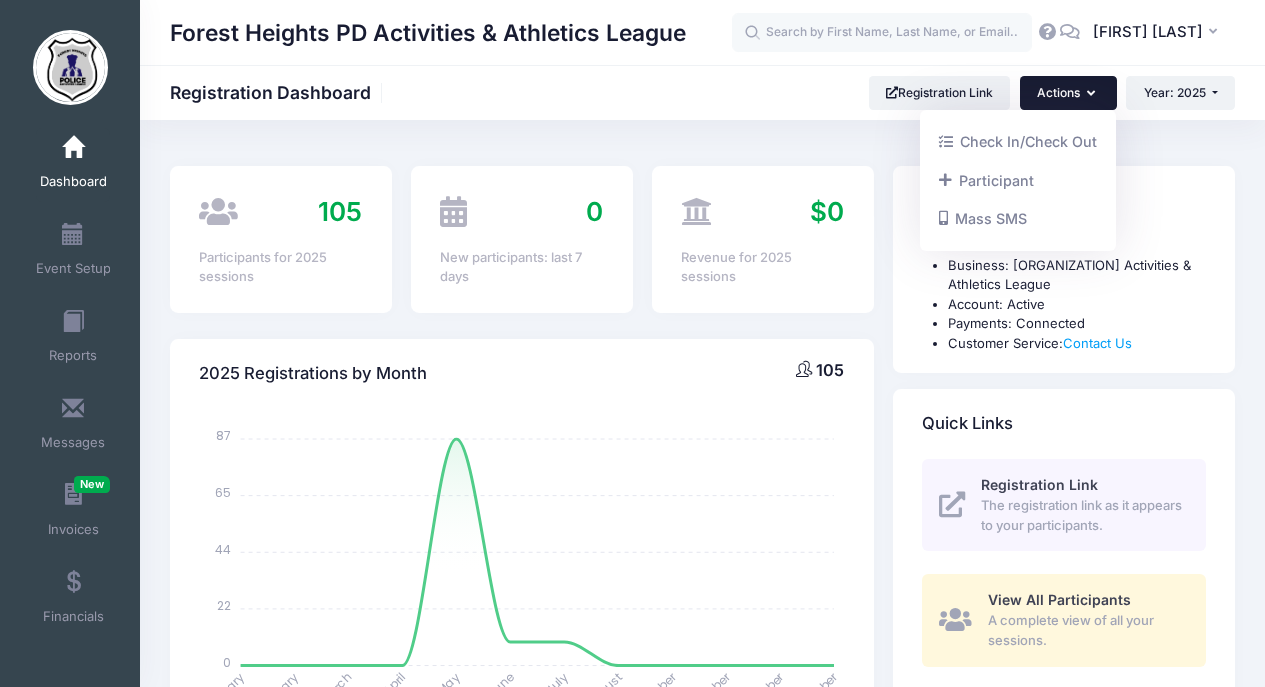 click on "Actions" at bounding box center (1068, 93) 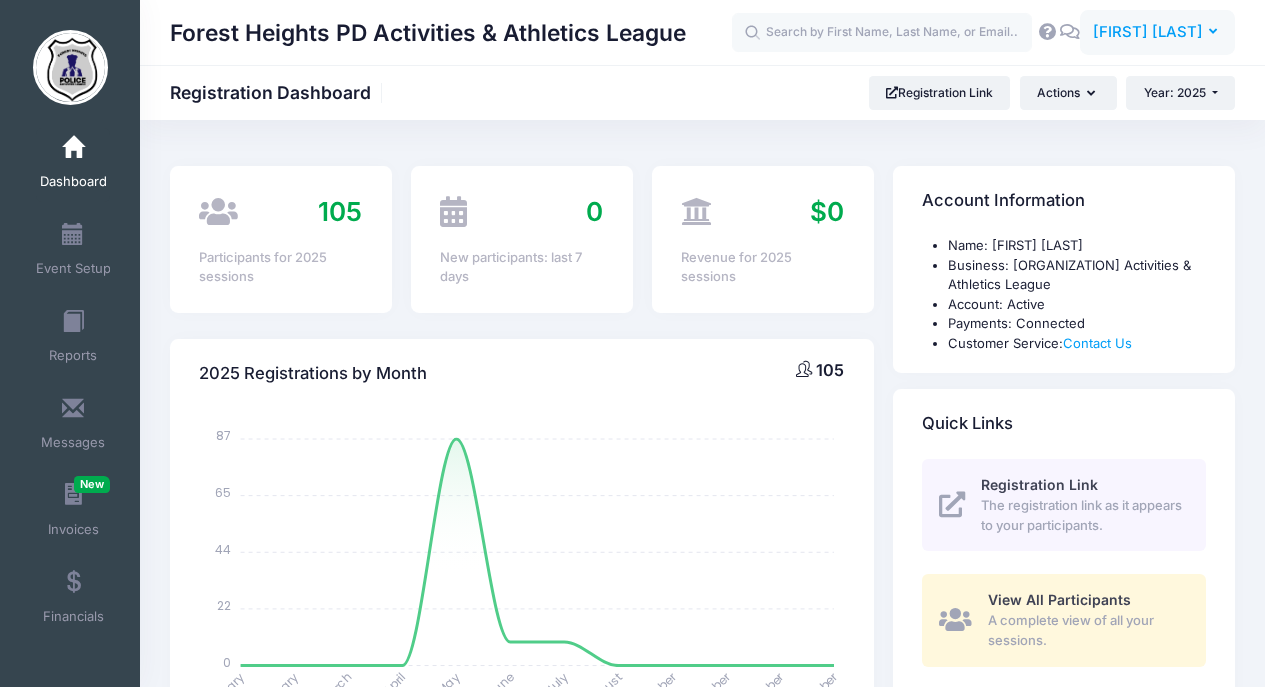 click on "[FIRST] [LAST]" at bounding box center [1148, 32] 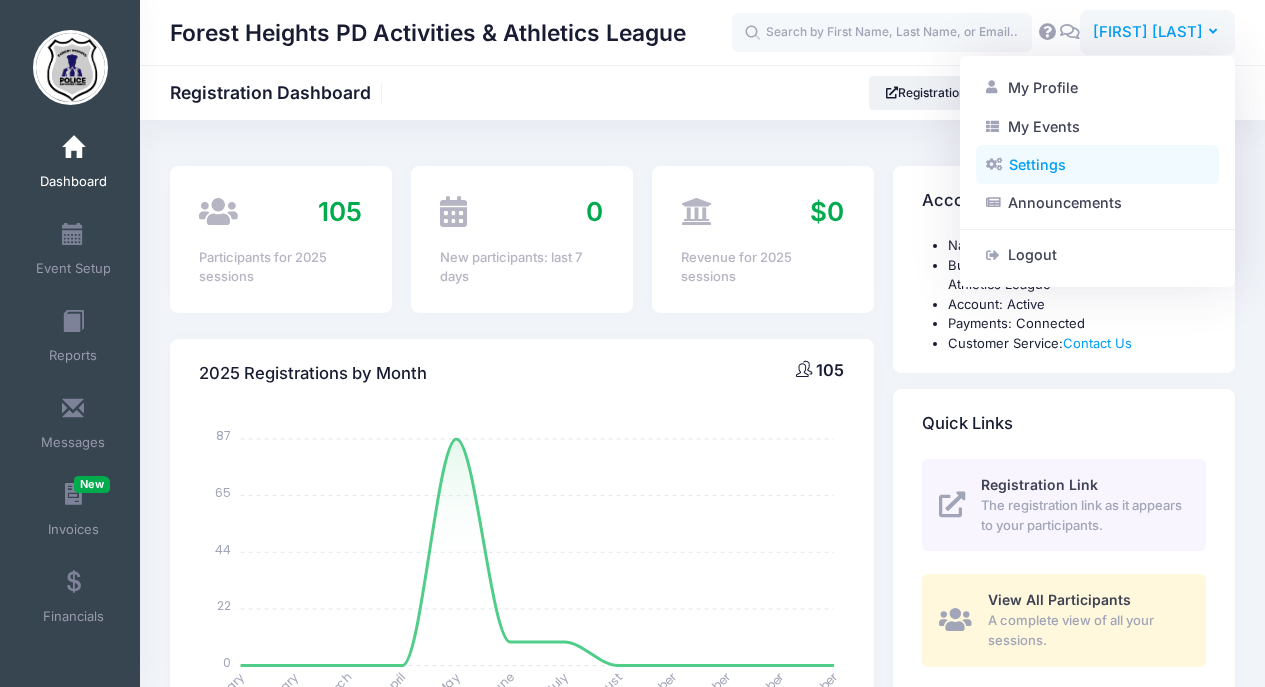 click on "Settings" at bounding box center (1097, 165) 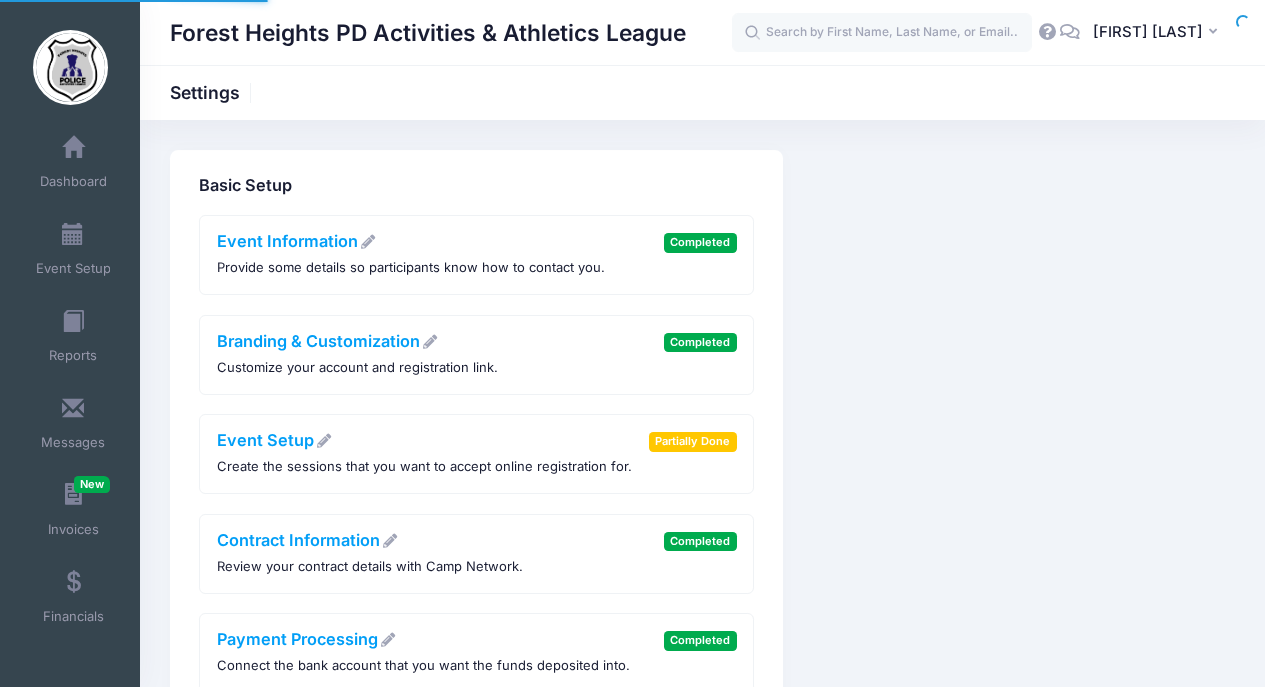 scroll, scrollTop: 0, scrollLeft: 0, axis: both 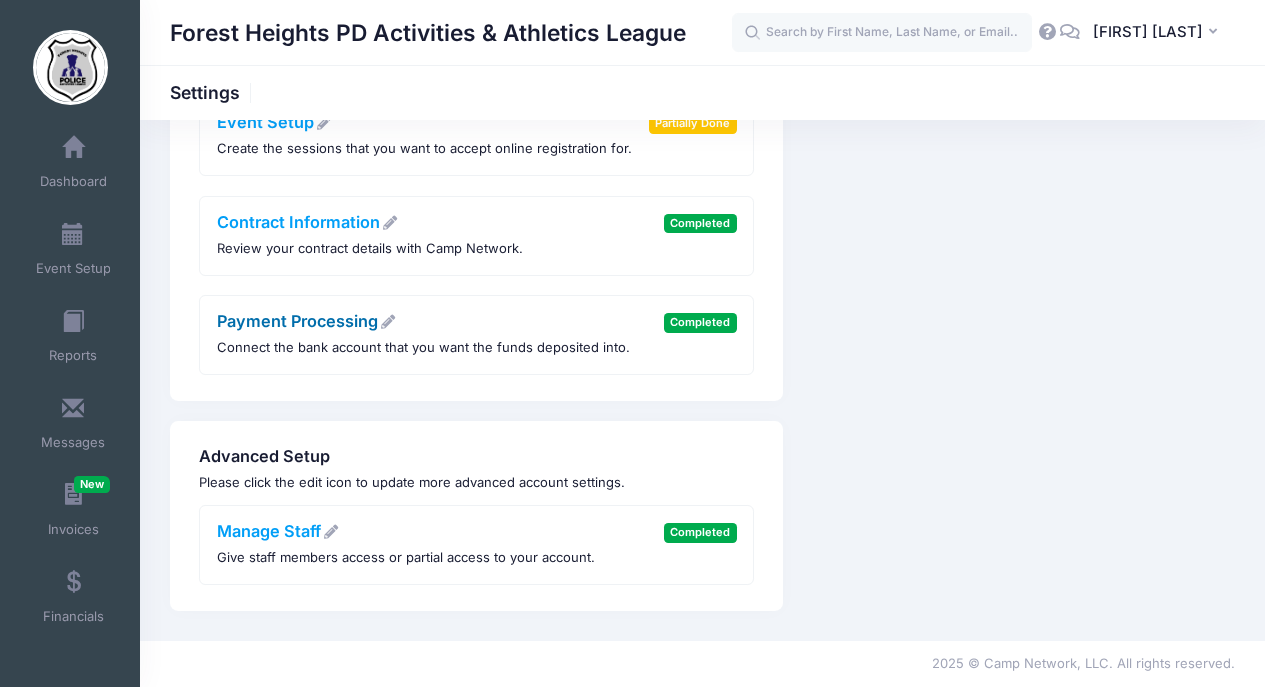 click on "Payment Processing" at bounding box center [306, 321] 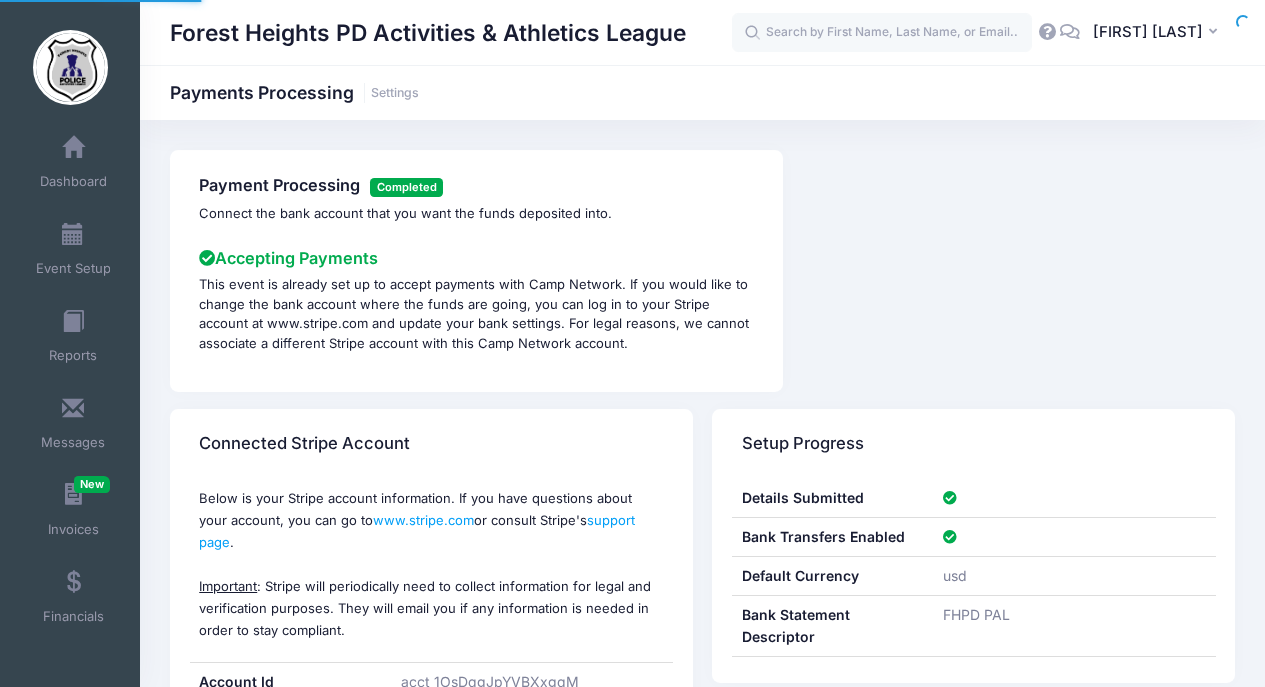 scroll, scrollTop: 0, scrollLeft: 0, axis: both 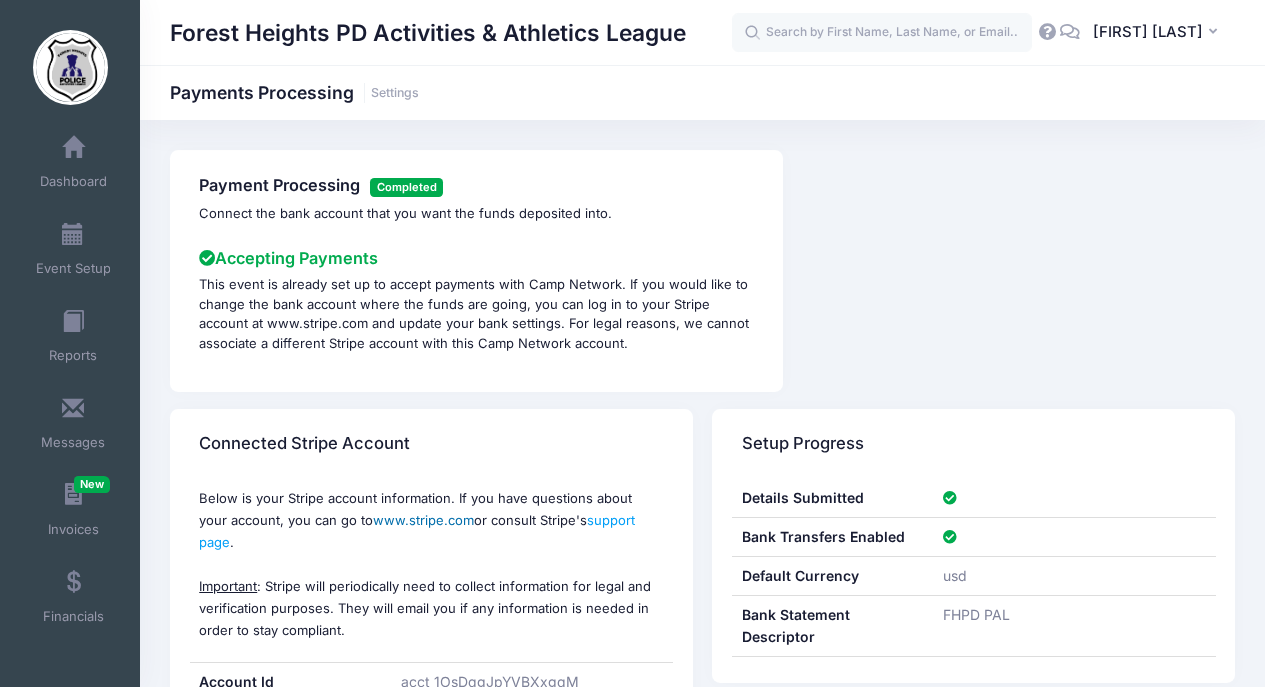 click on "www.stripe.com" at bounding box center [423, 520] 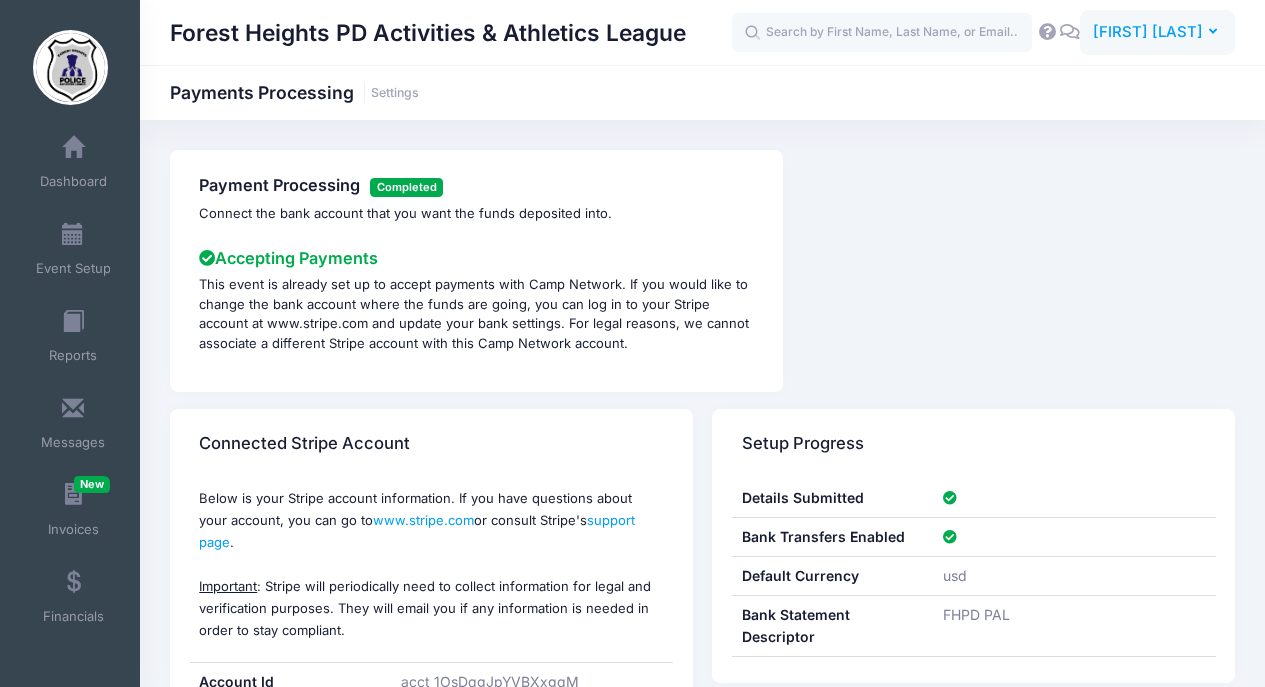 click on "JC Jalen Cephus" at bounding box center [1157, 33] 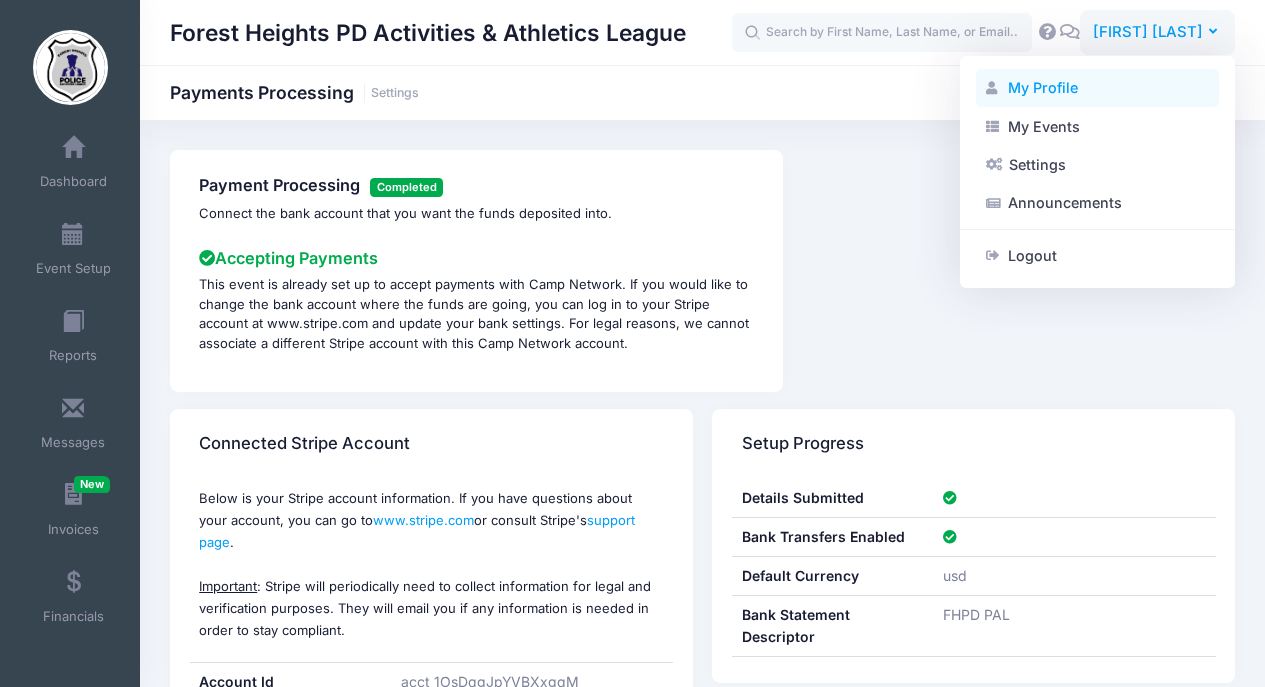 click on "My Profile" at bounding box center (1097, 88) 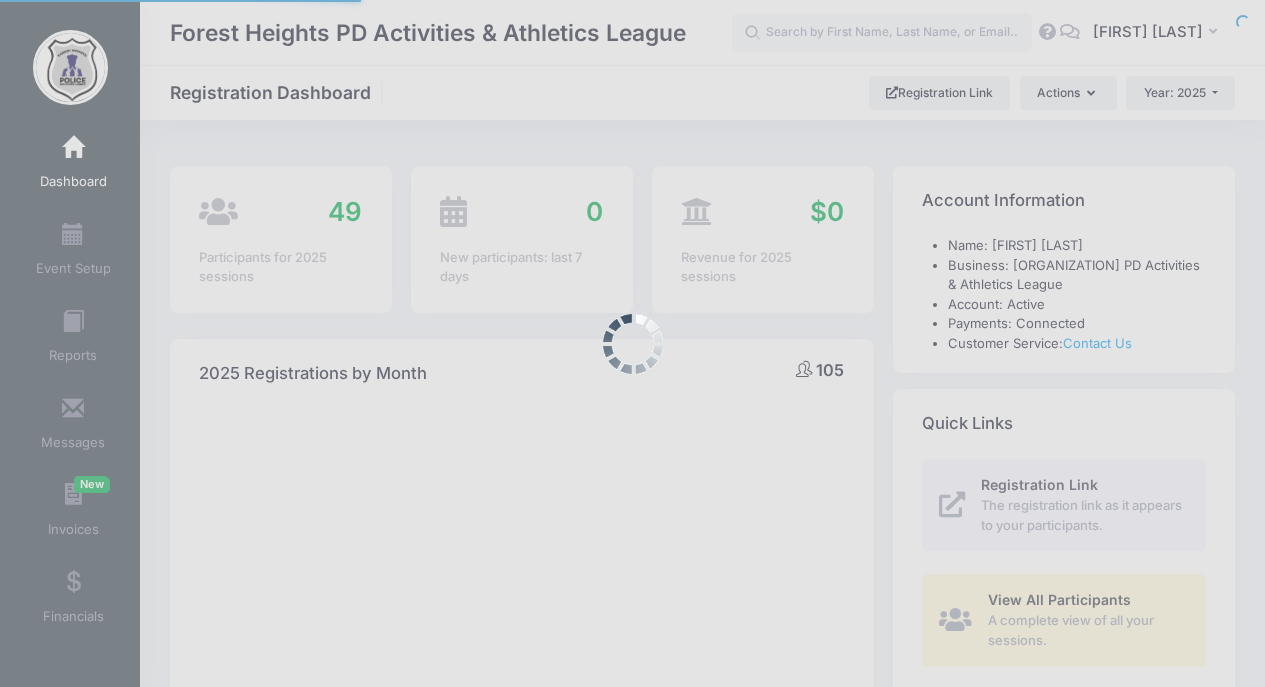 select 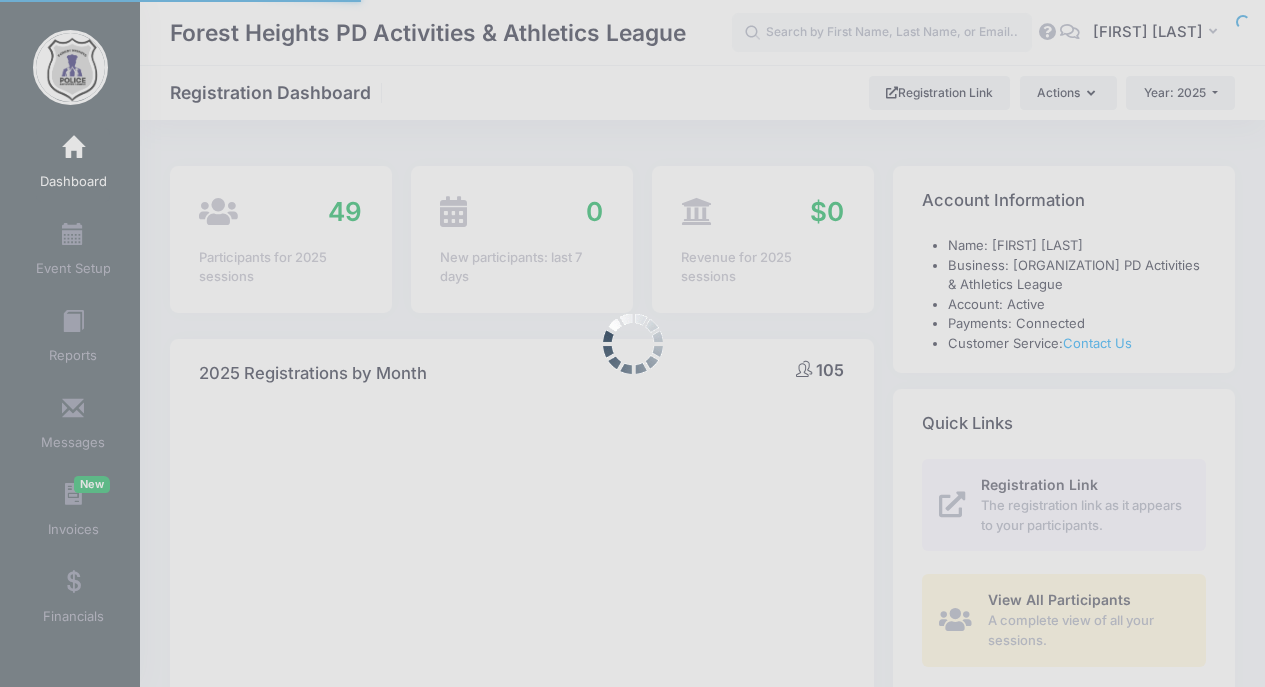 scroll, scrollTop: 0, scrollLeft: 0, axis: both 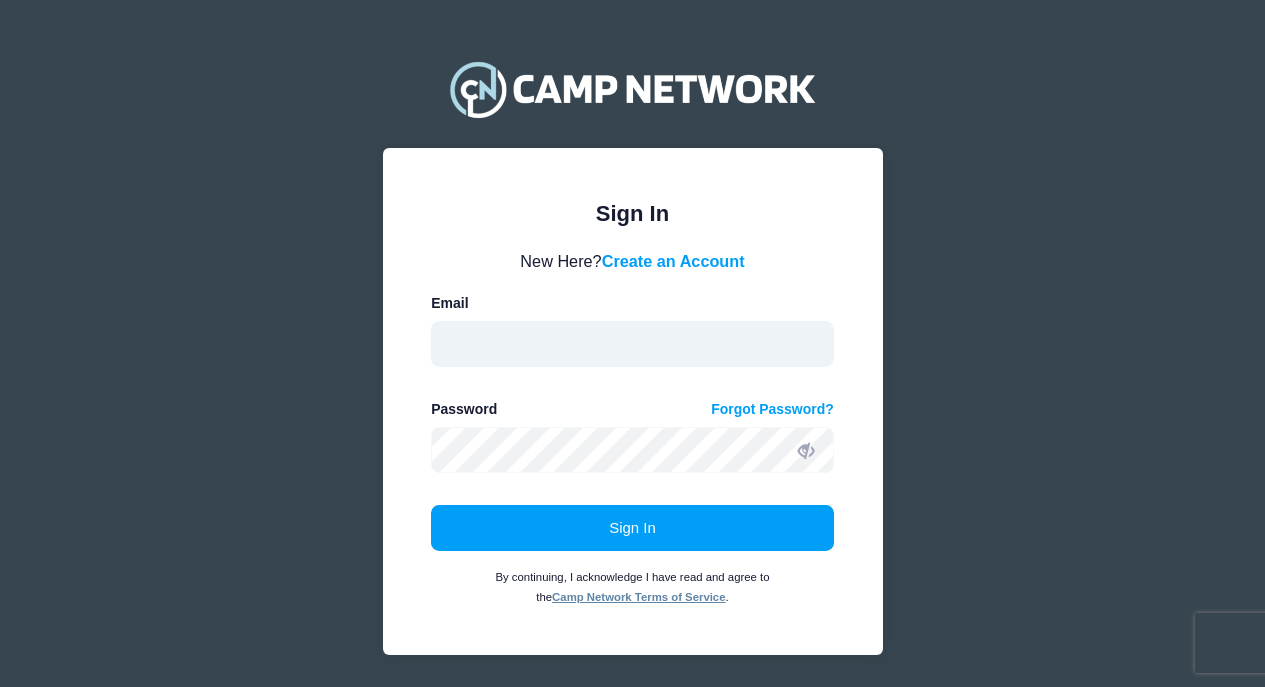 click at bounding box center (632, 344) 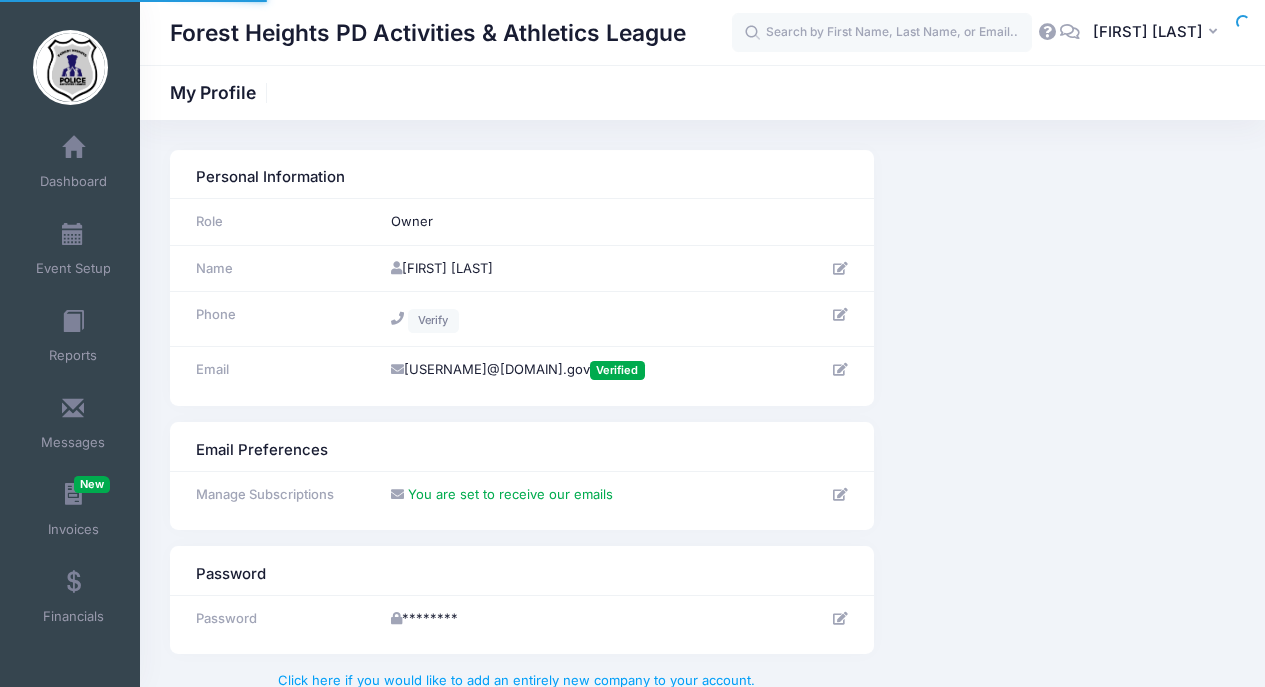 scroll, scrollTop: 0, scrollLeft: 0, axis: both 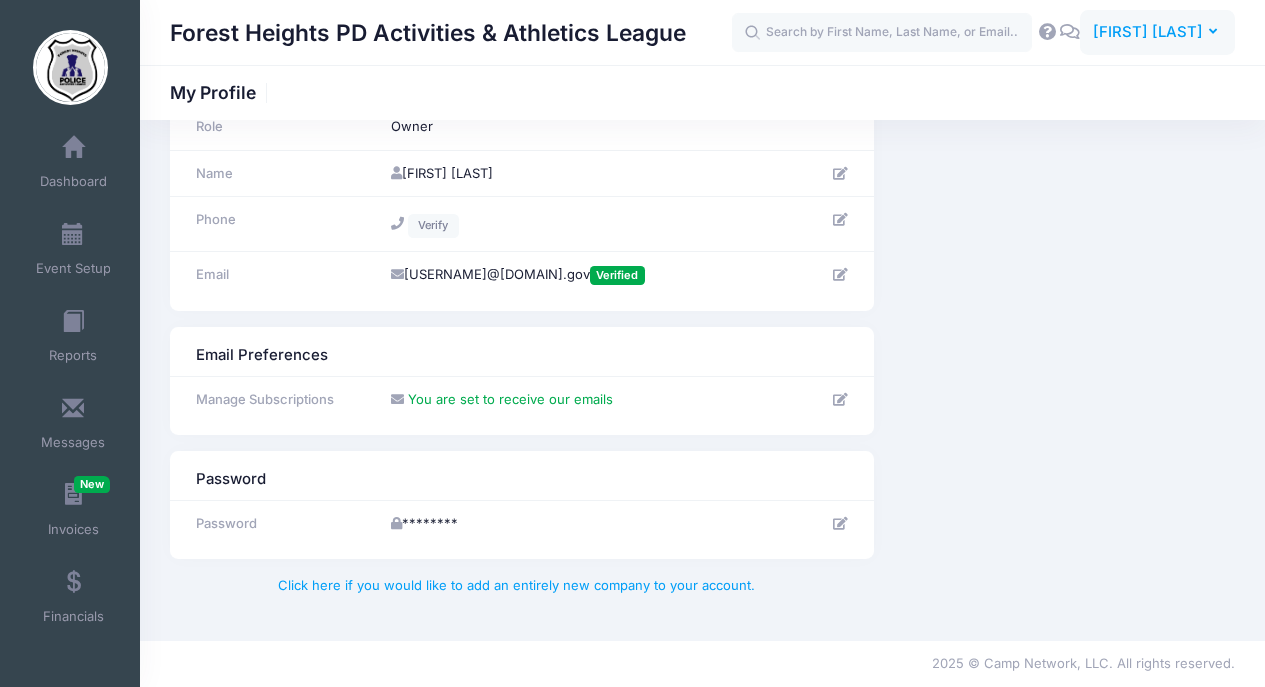 click on "[FIRST] [LAST]" at bounding box center [1148, 32] 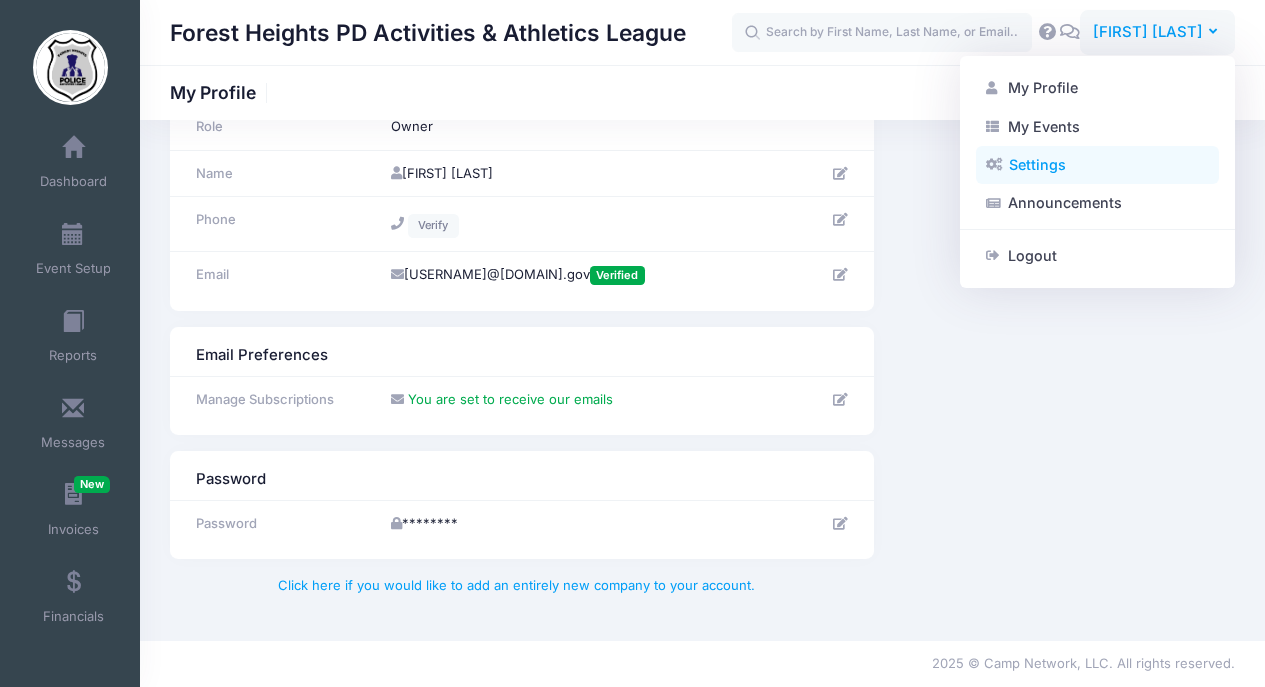 click on "Settings" at bounding box center (1097, 165) 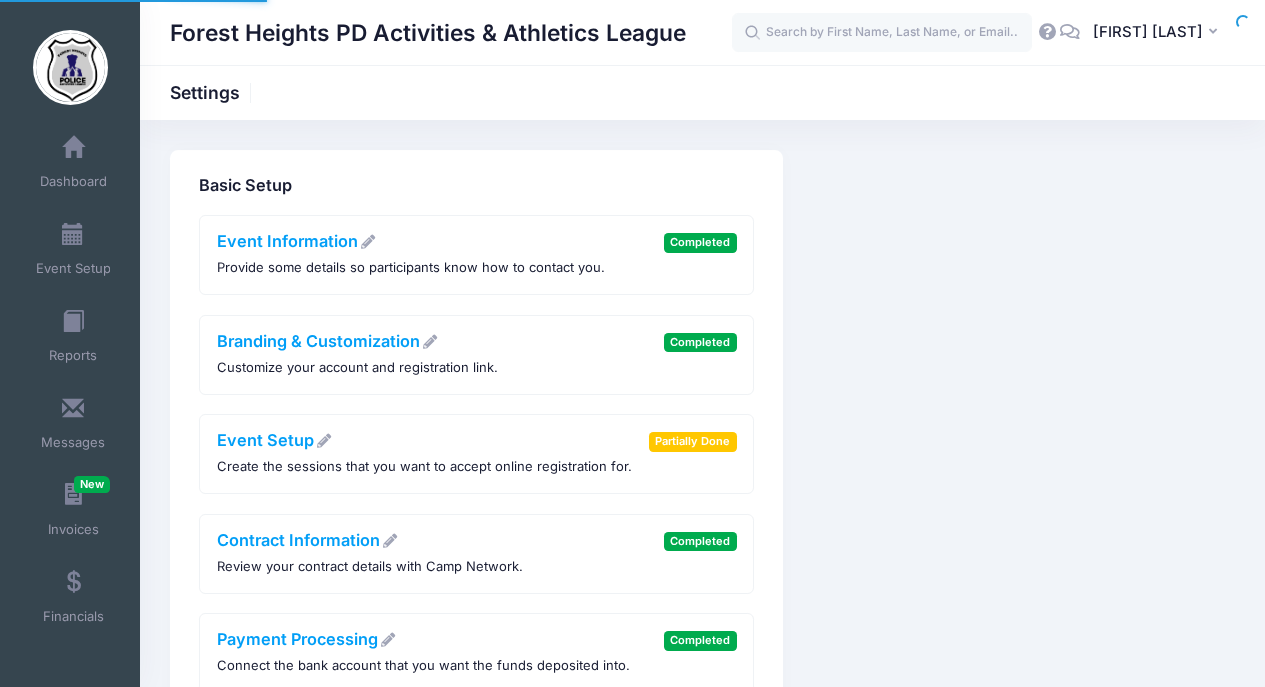 scroll, scrollTop: 0, scrollLeft: 0, axis: both 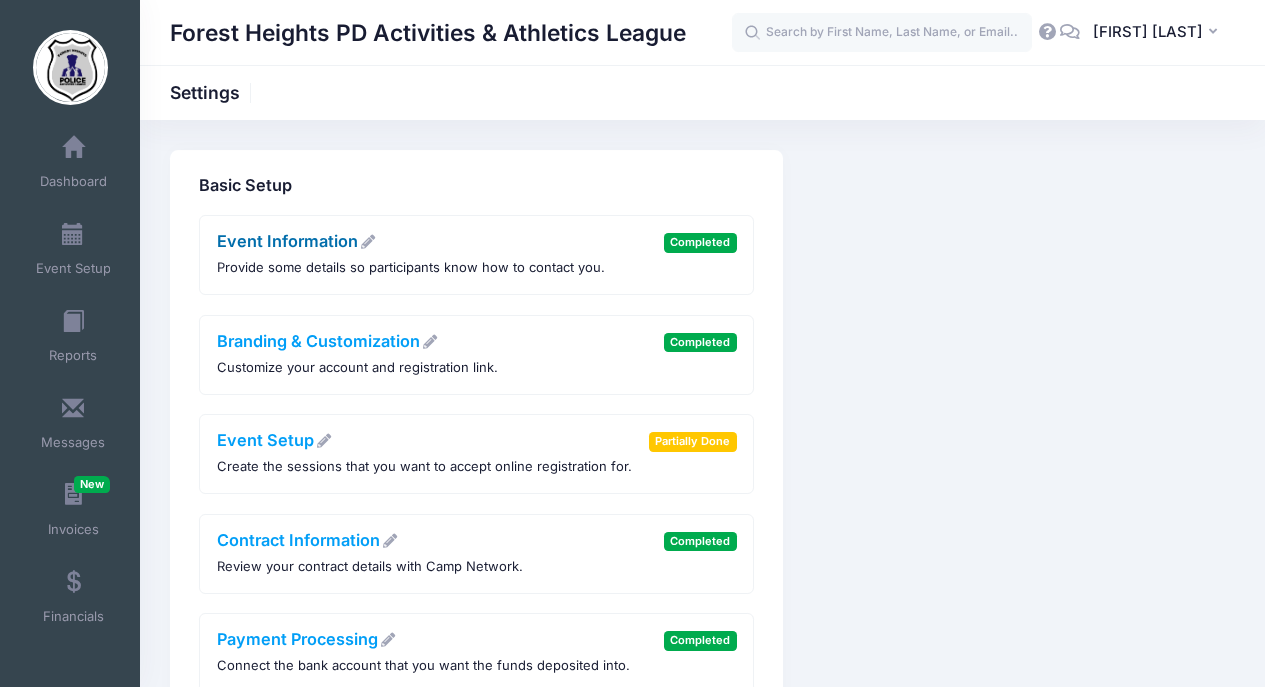 click on "Event Information" at bounding box center (296, 241) 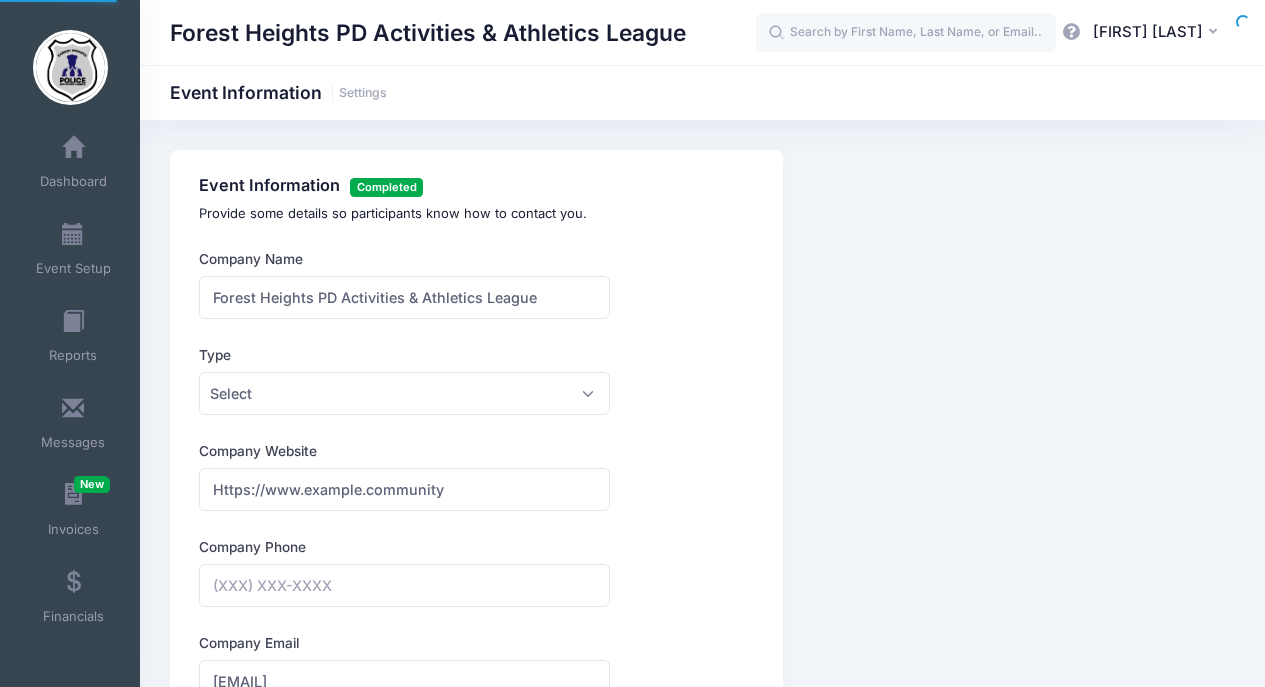 scroll, scrollTop: 0, scrollLeft: 0, axis: both 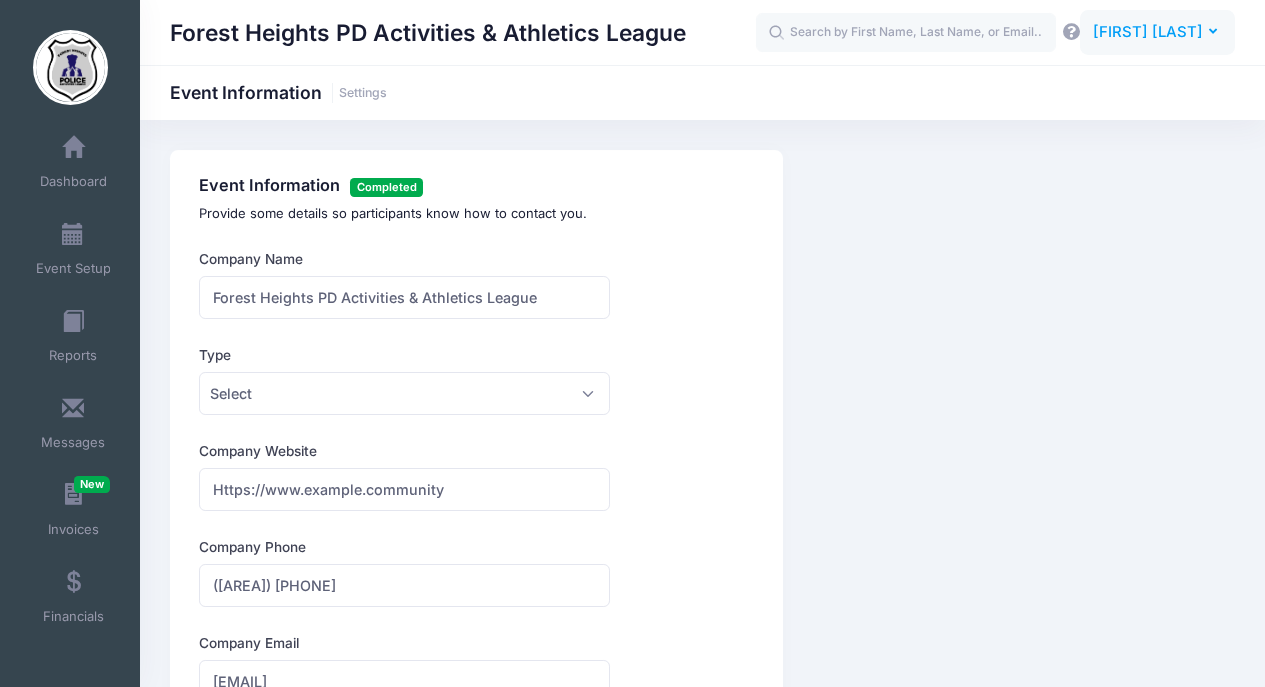 click on "[FIRST] [LAST]" at bounding box center (1148, 32) 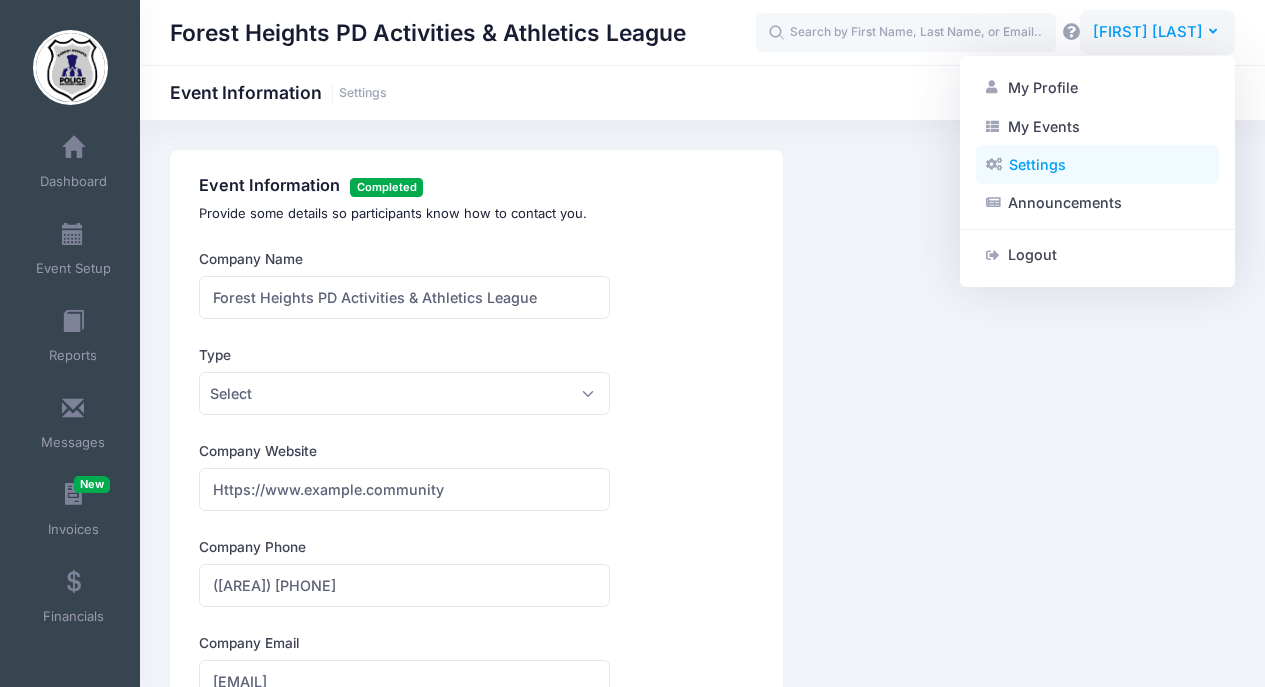 click on "Settings" at bounding box center [1097, 165] 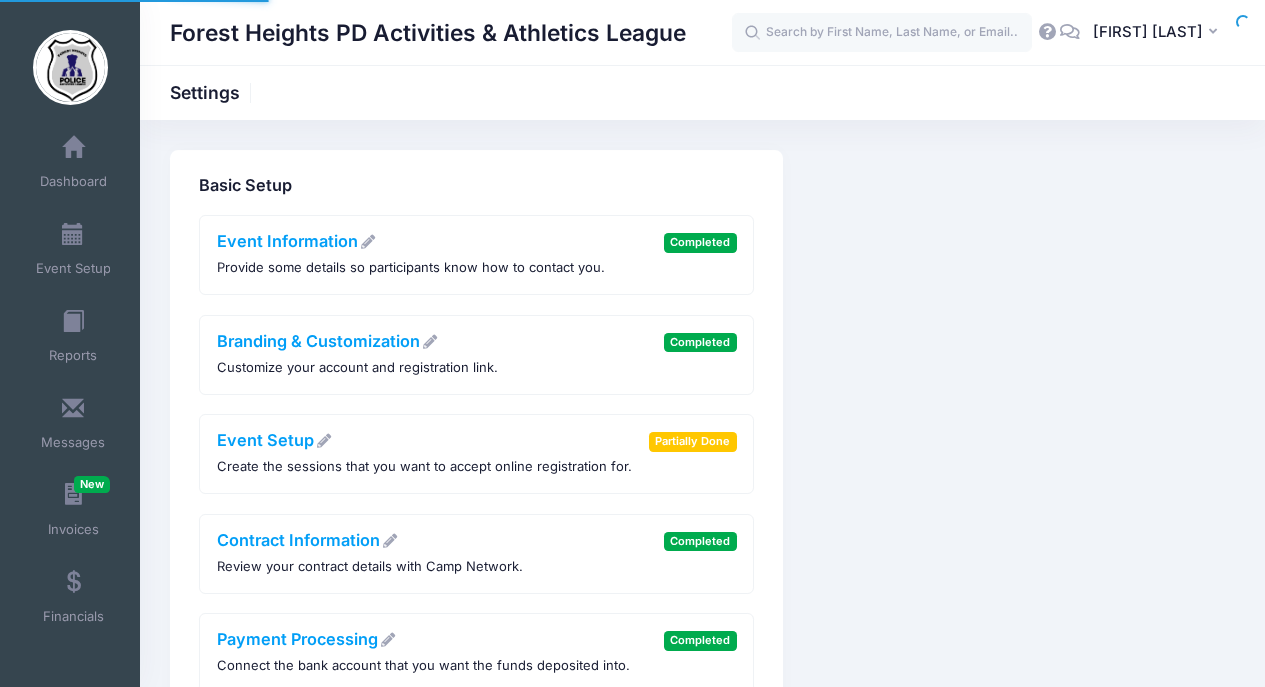 scroll, scrollTop: 0, scrollLeft: 0, axis: both 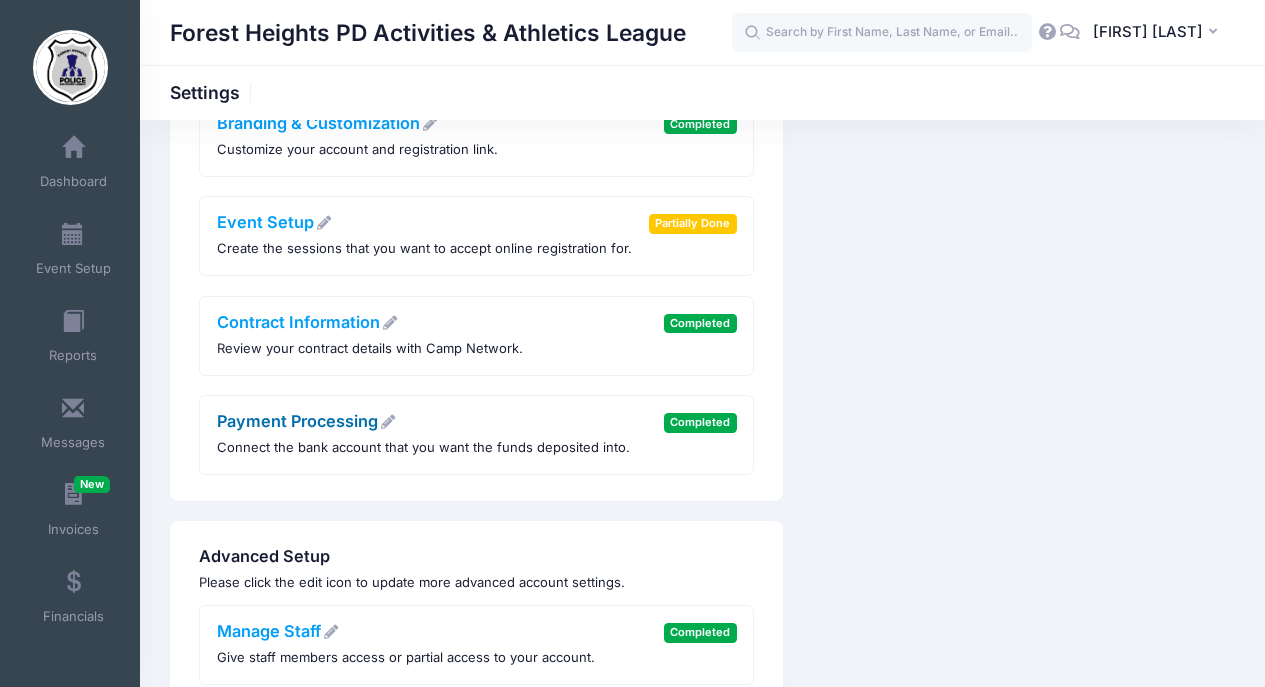 click on "Payment Processing" at bounding box center (306, 421) 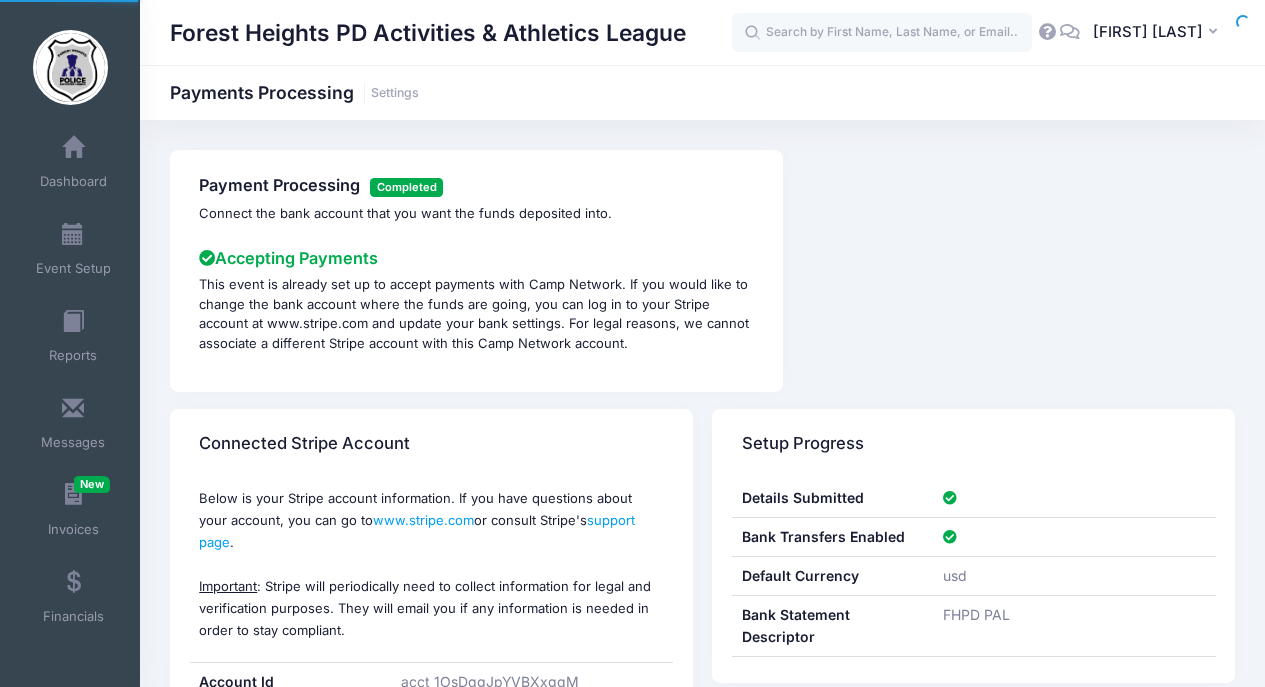 scroll, scrollTop: 0, scrollLeft: 0, axis: both 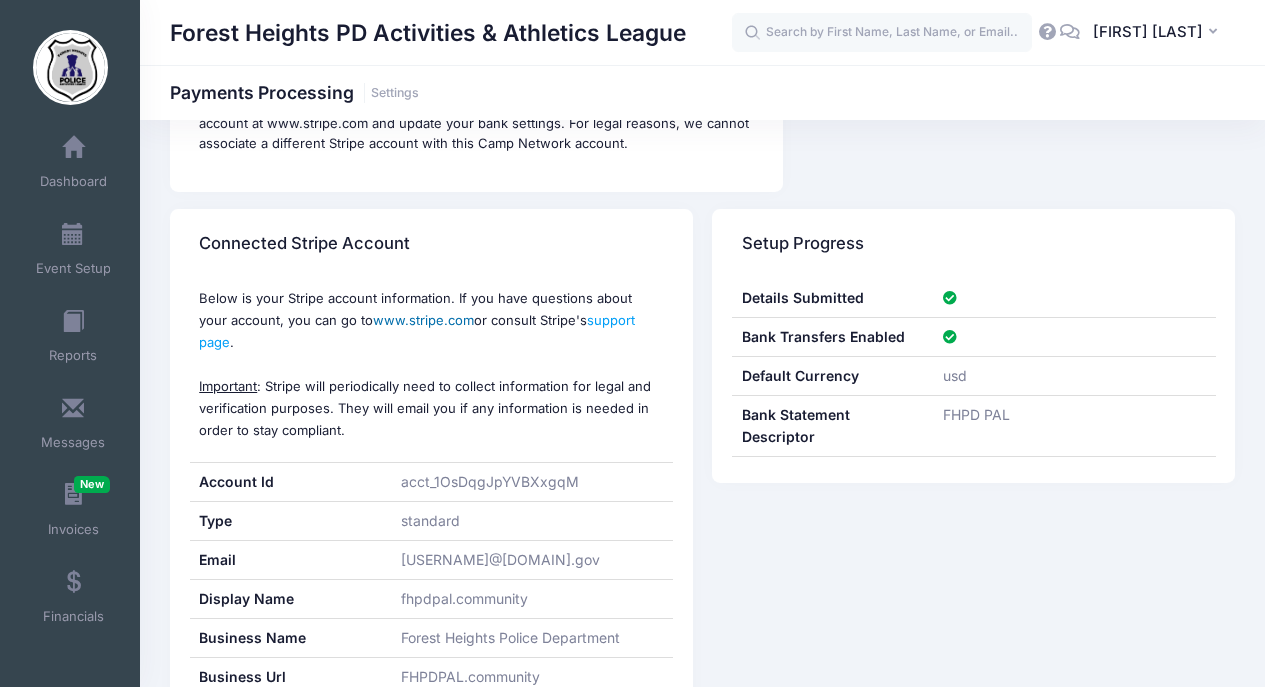 click on "www.stripe.com" at bounding box center (423, 320) 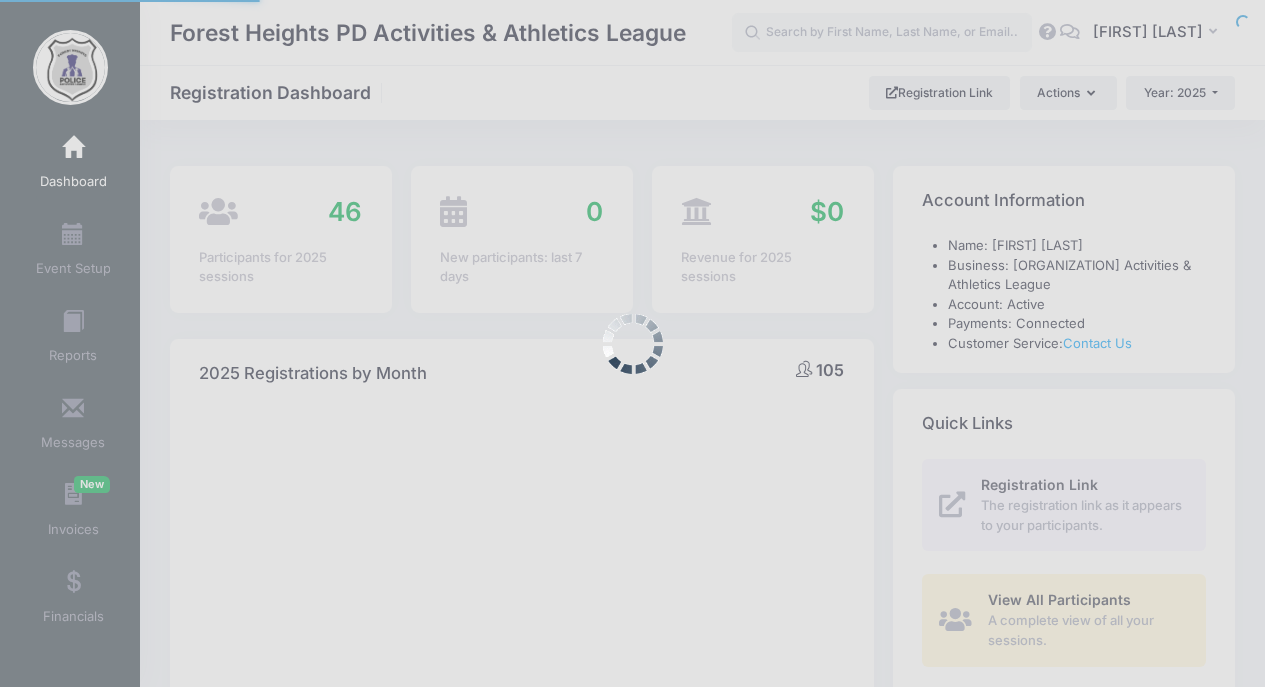 select 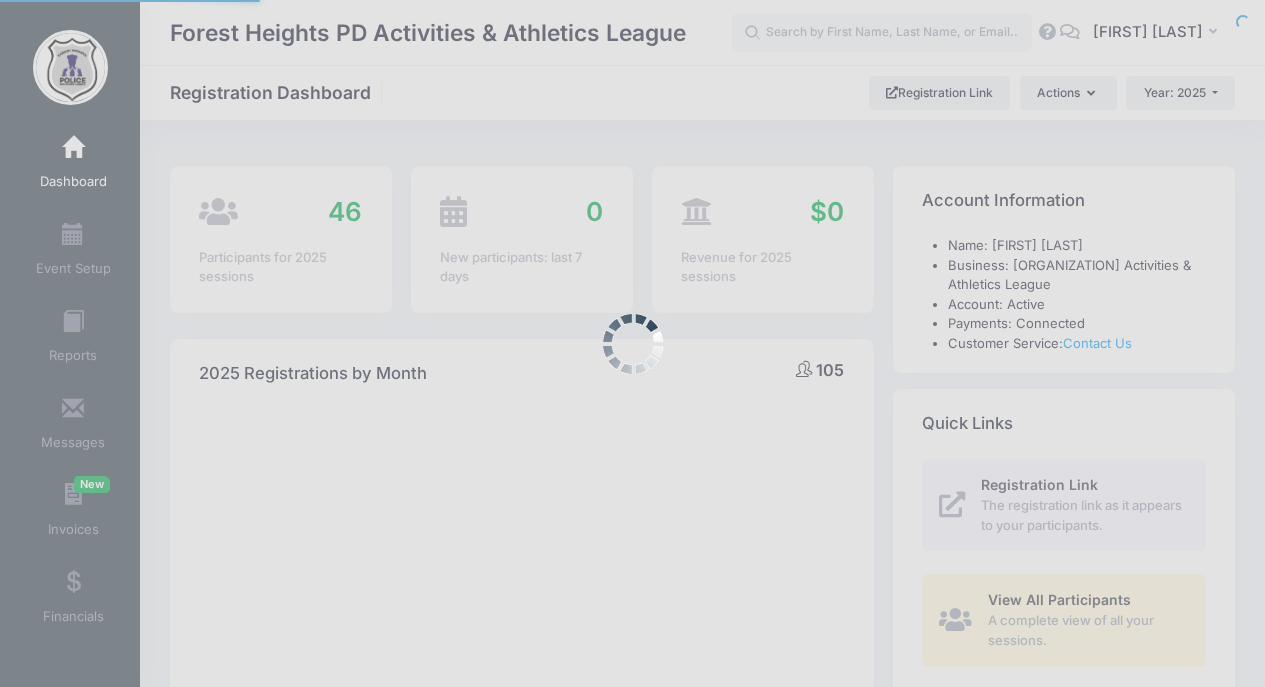 scroll, scrollTop: 0, scrollLeft: 0, axis: both 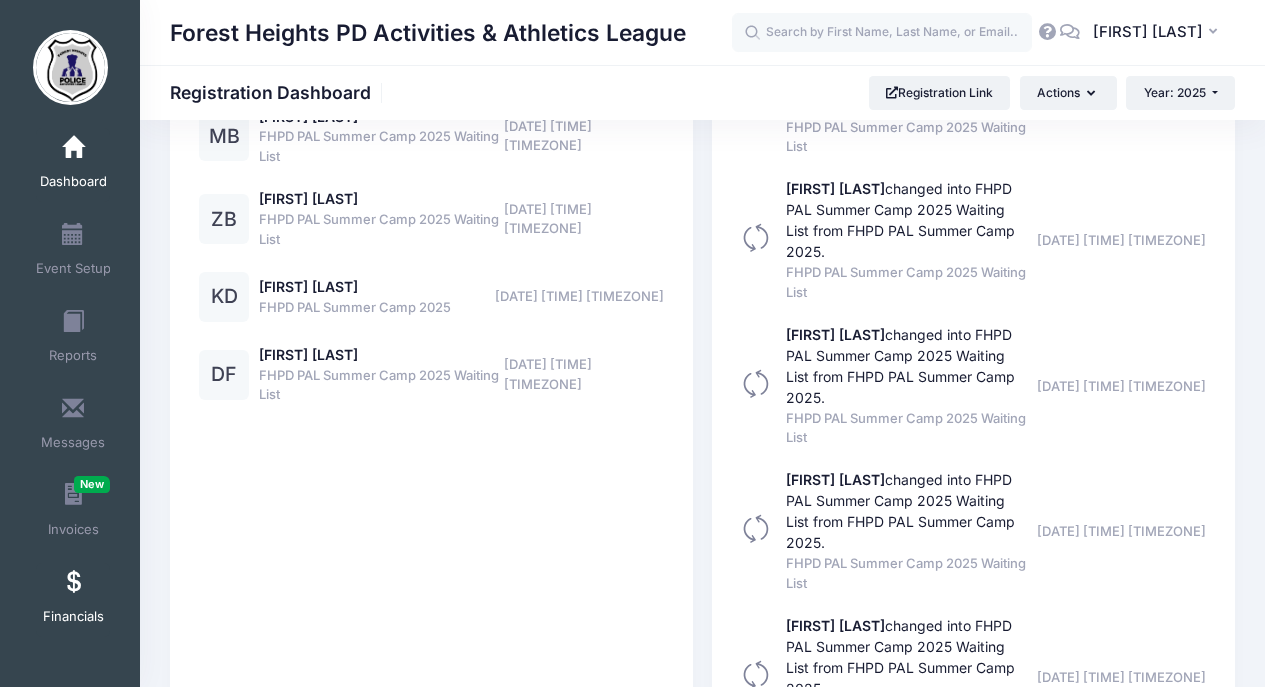 click on "Financials" at bounding box center (73, 600) 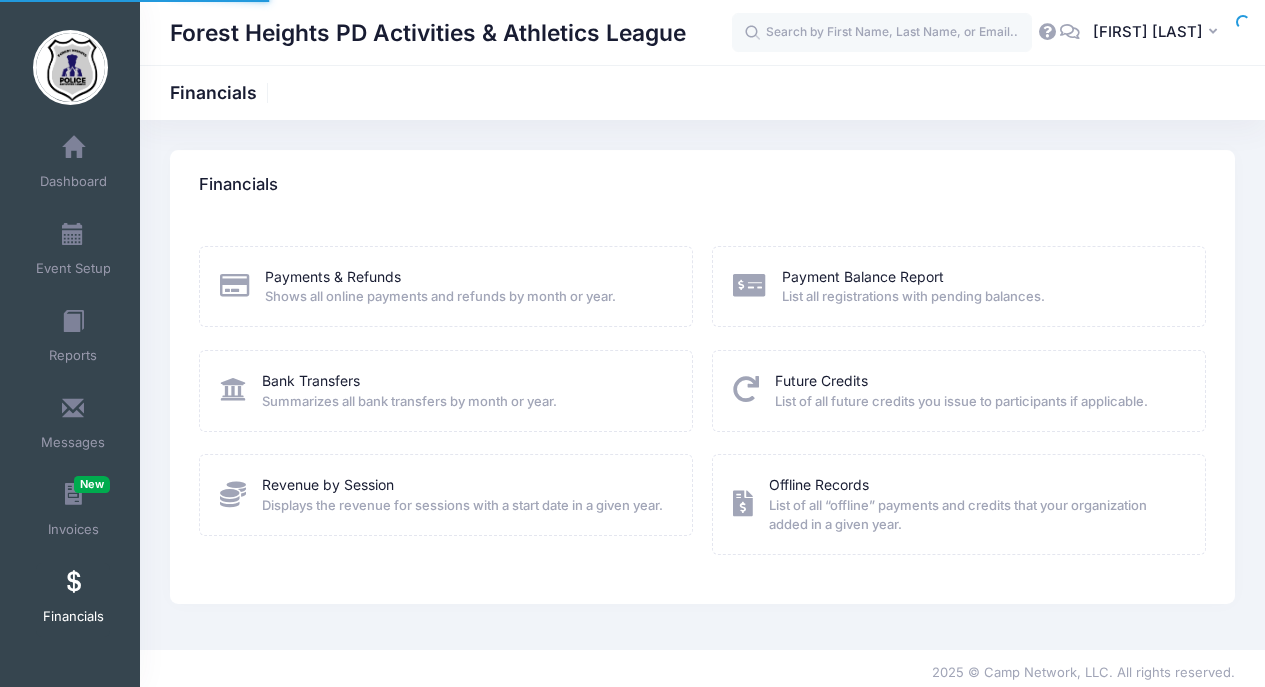 scroll, scrollTop: 0, scrollLeft: 0, axis: both 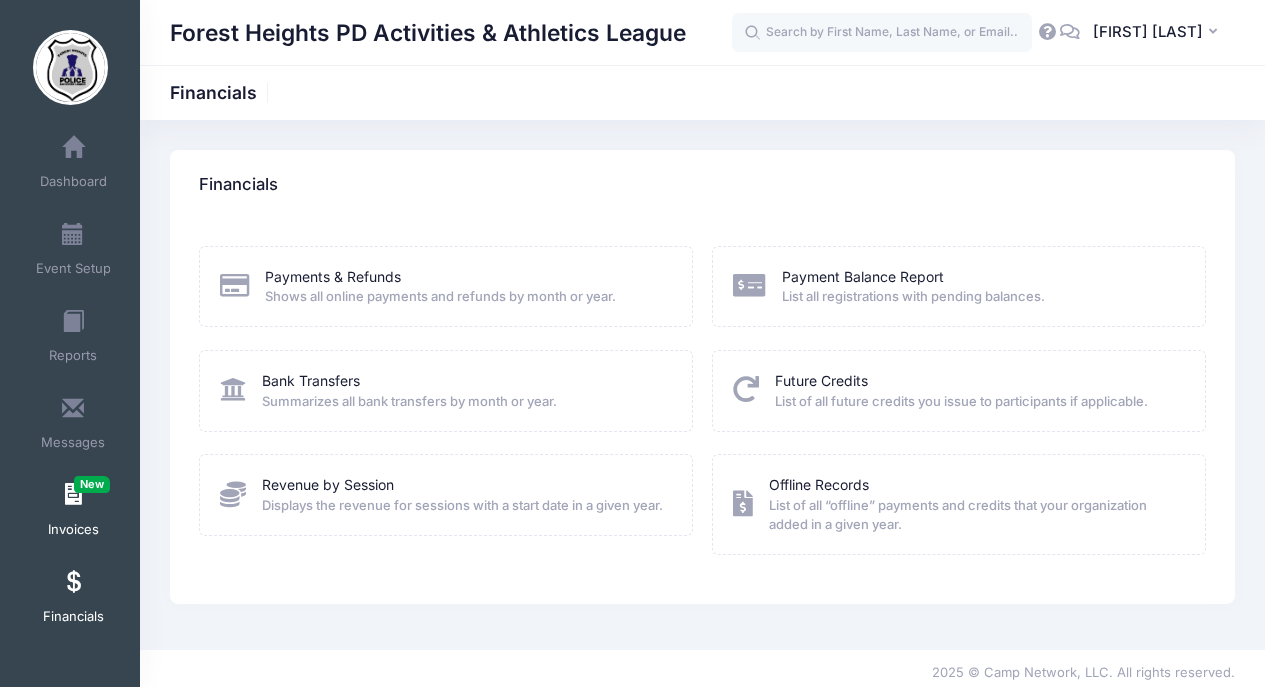 click at bounding box center (73, 495) 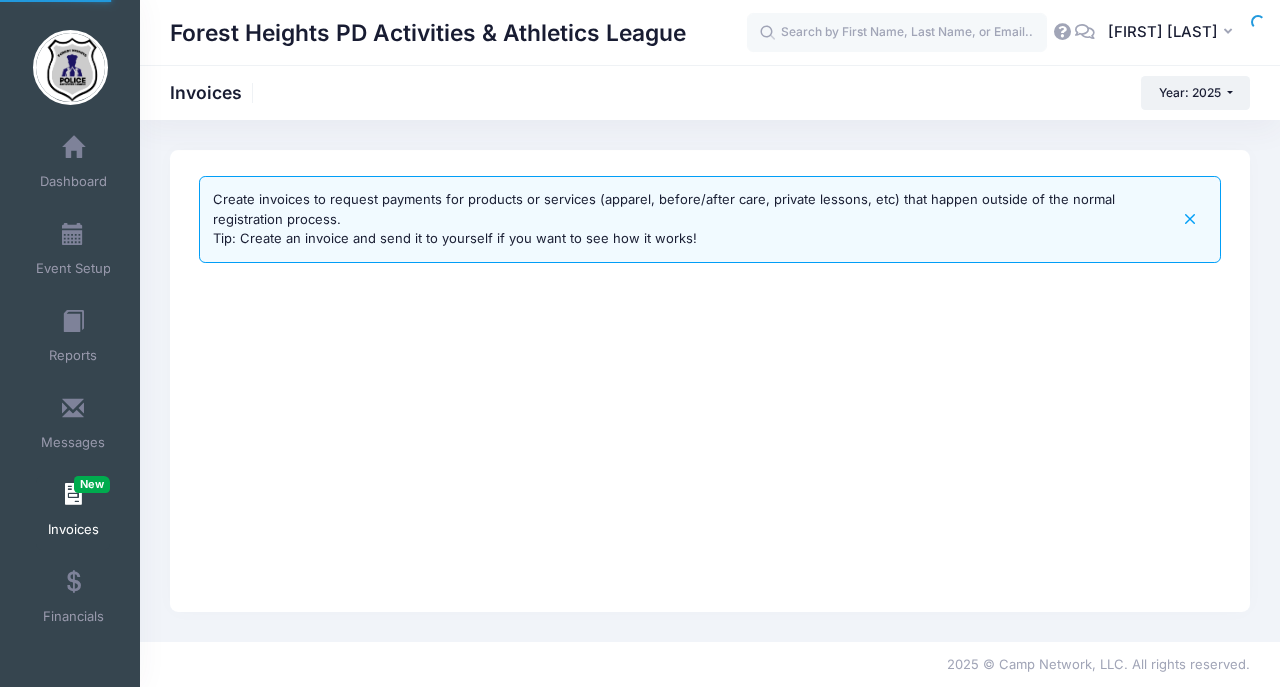 scroll, scrollTop: 0, scrollLeft: 0, axis: both 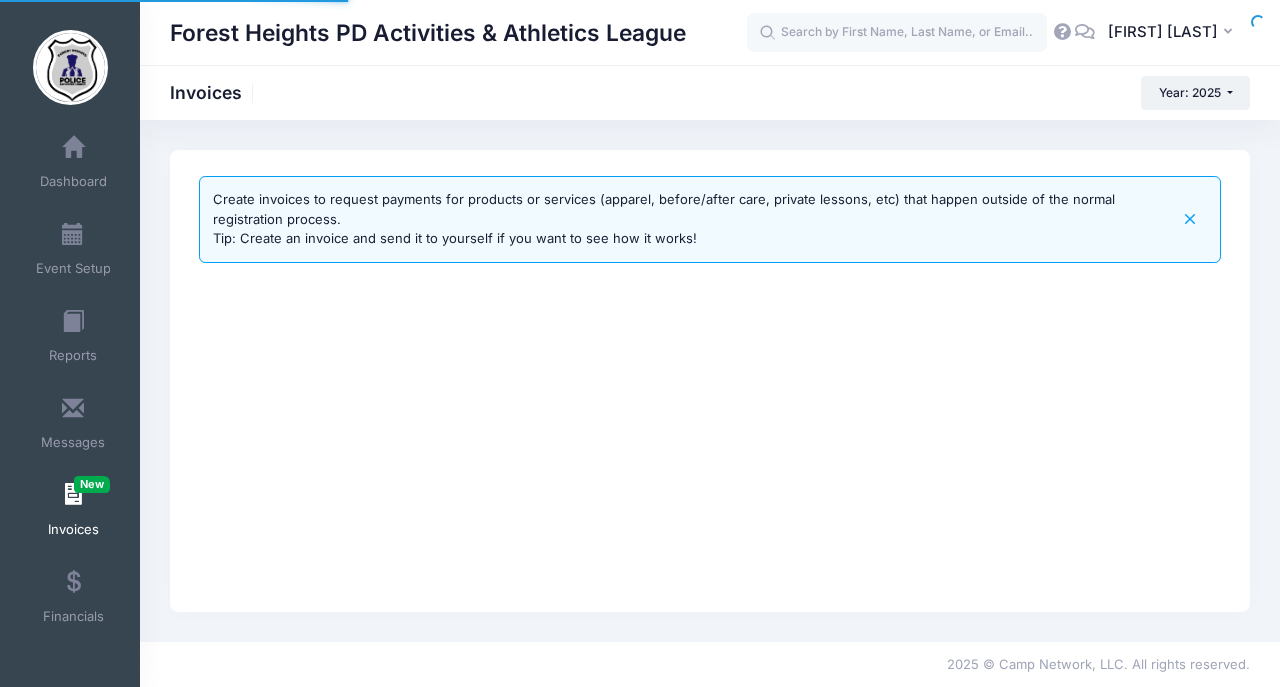 select 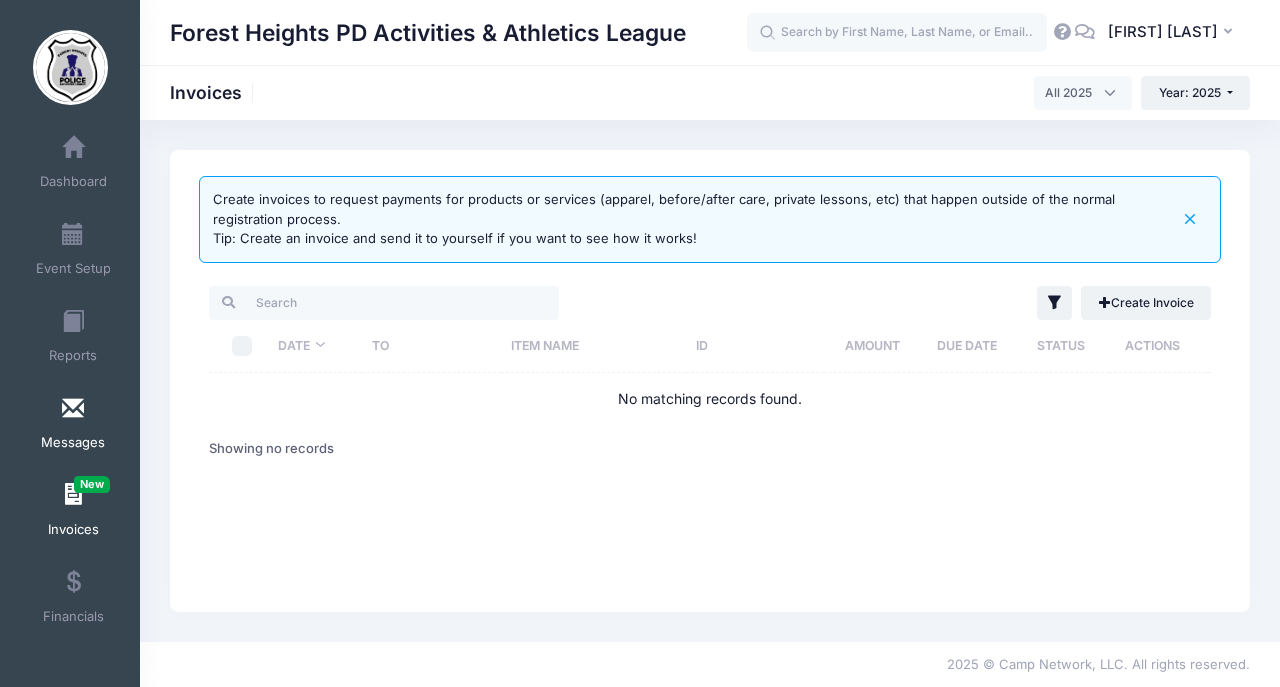 click on "Messages" at bounding box center [73, 426] 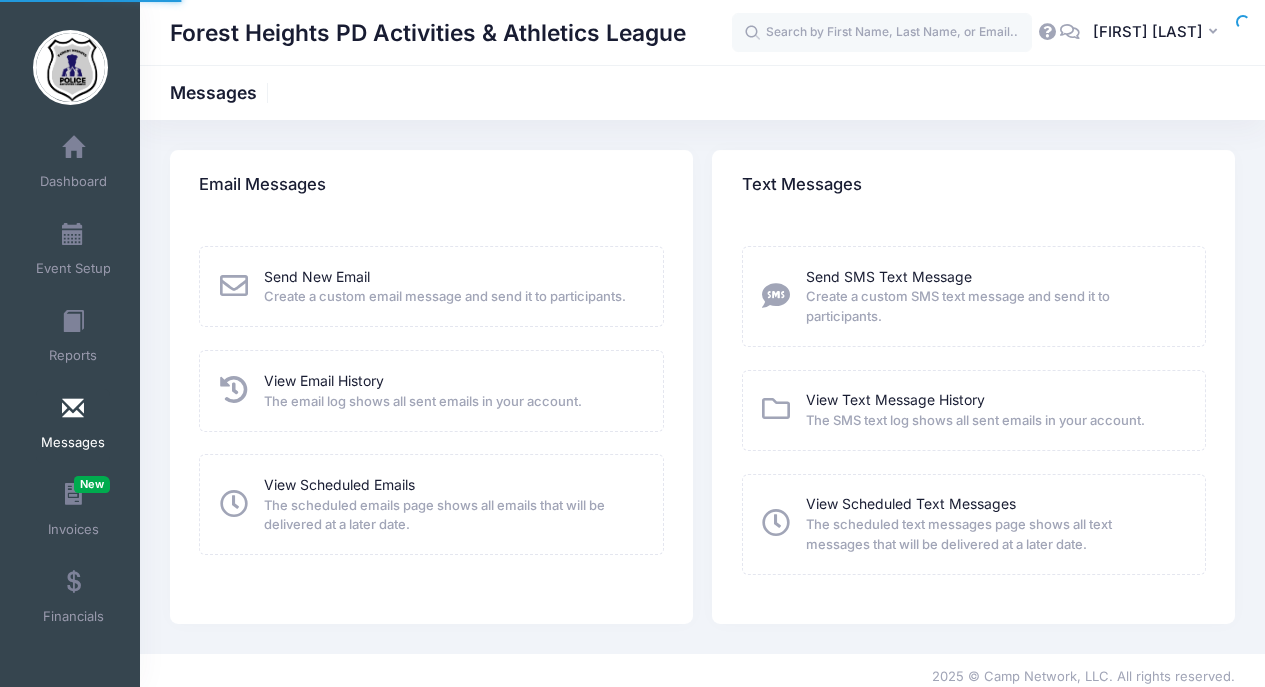 scroll, scrollTop: 0, scrollLeft: 0, axis: both 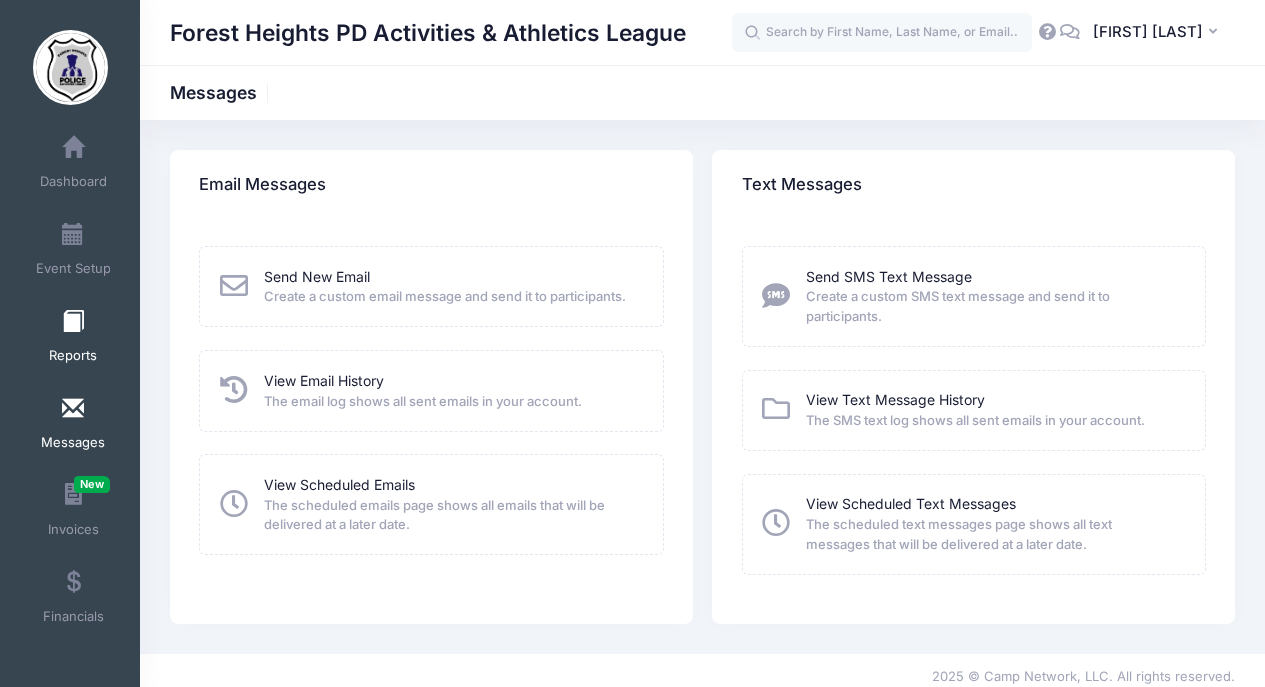 click on "Reports" at bounding box center (73, 339) 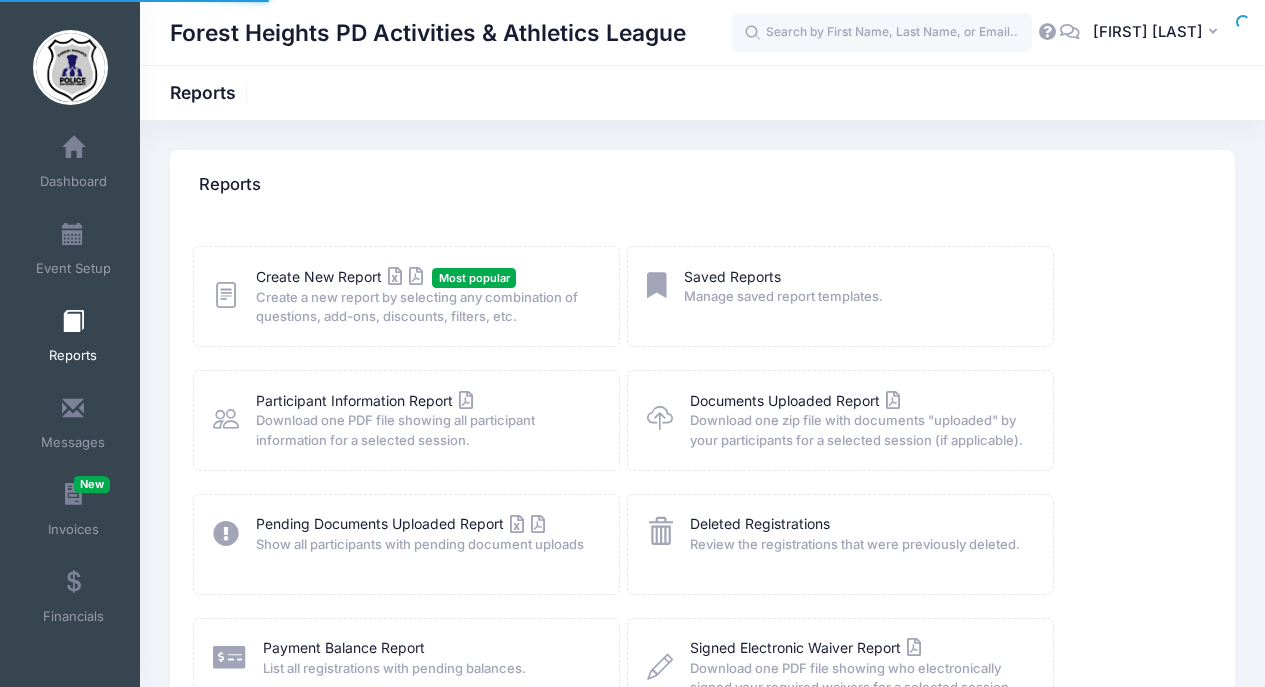 scroll, scrollTop: 0, scrollLeft: 0, axis: both 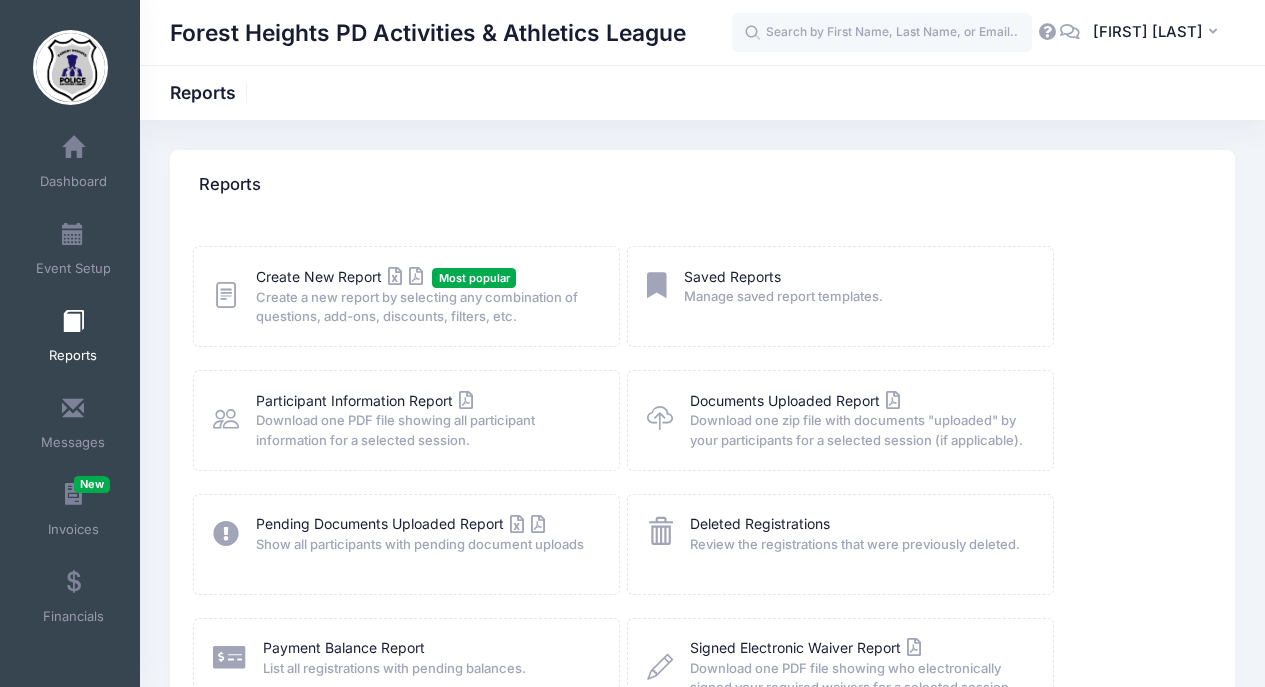 click at bounding box center (1070, 31) 